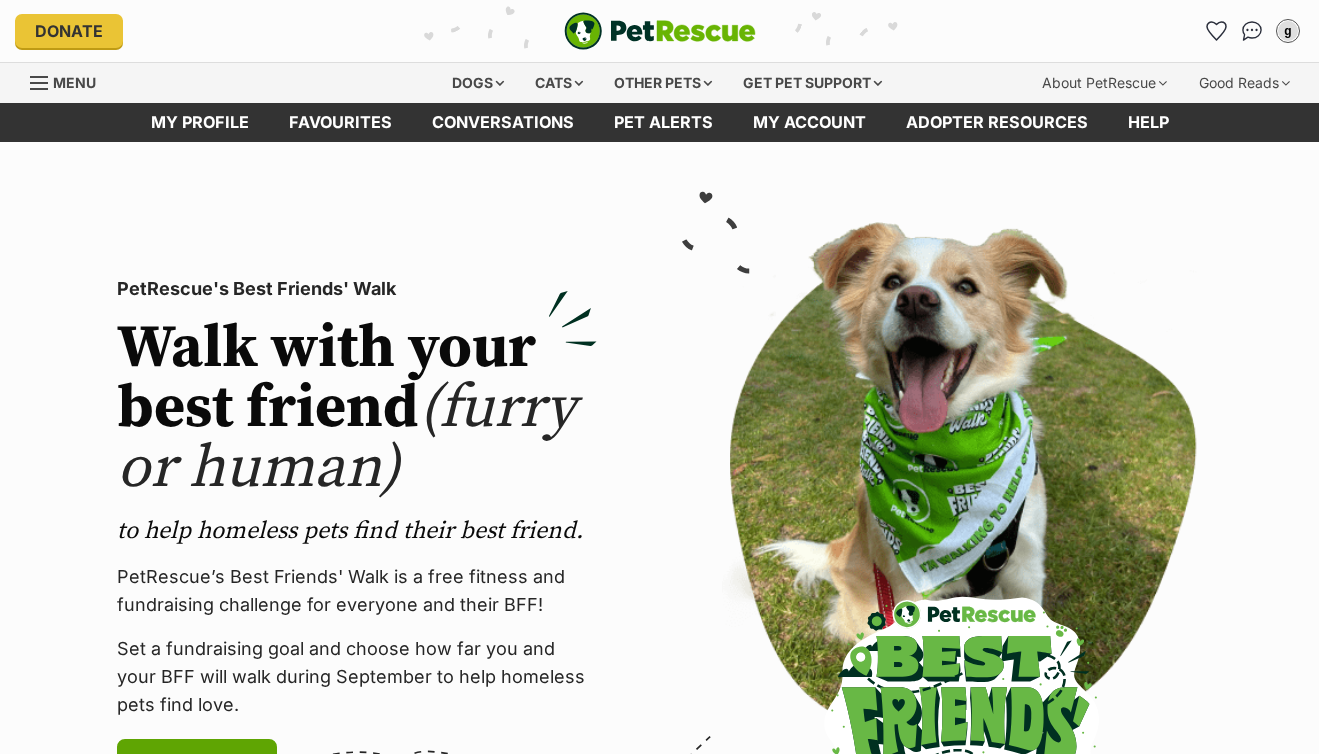 scroll, scrollTop: 0, scrollLeft: 0, axis: both 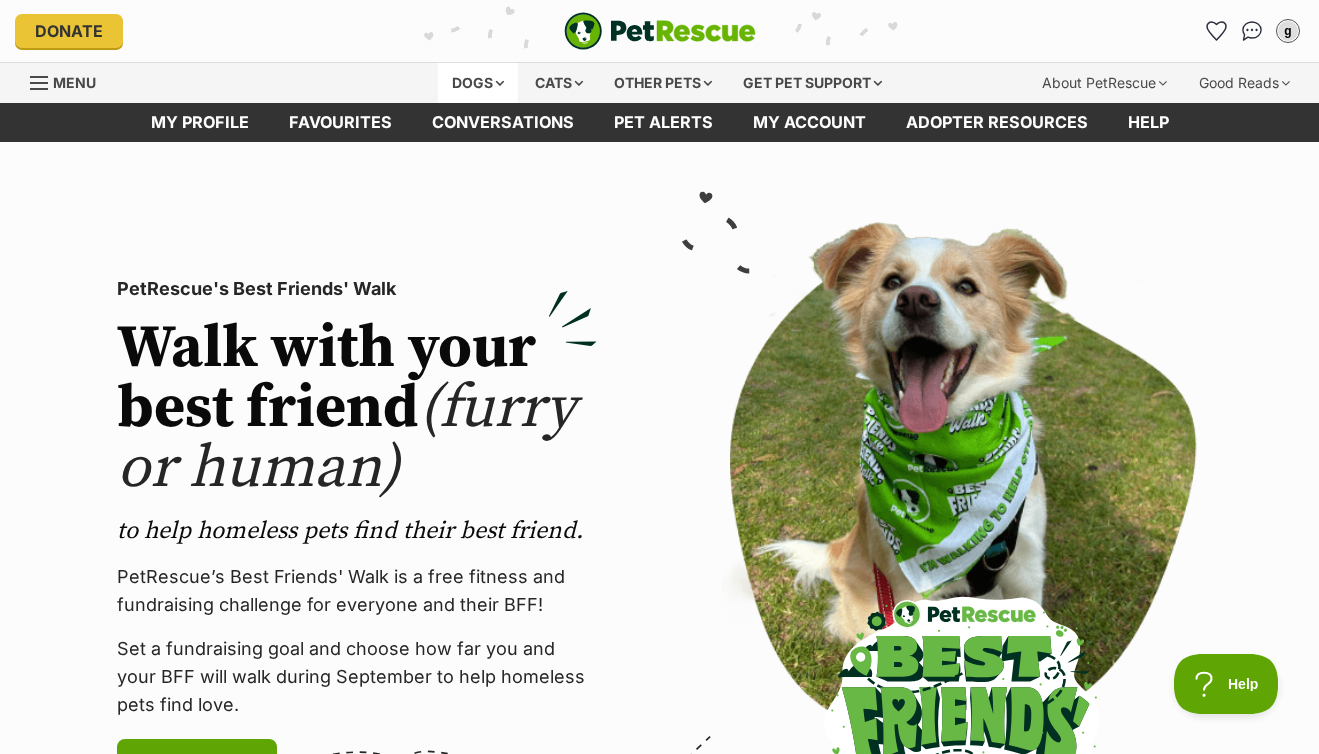 click on "Dogs" at bounding box center (478, 83) 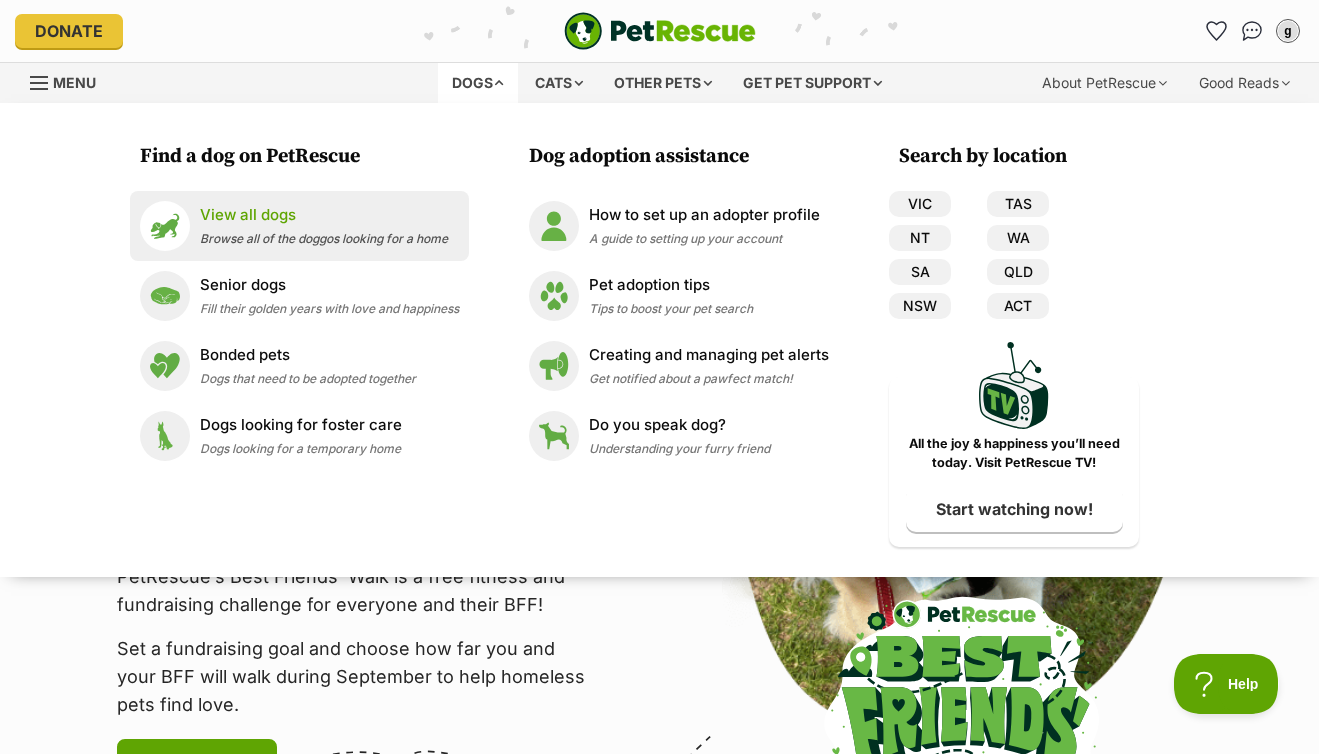 click on "View all dogs" at bounding box center [324, 215] 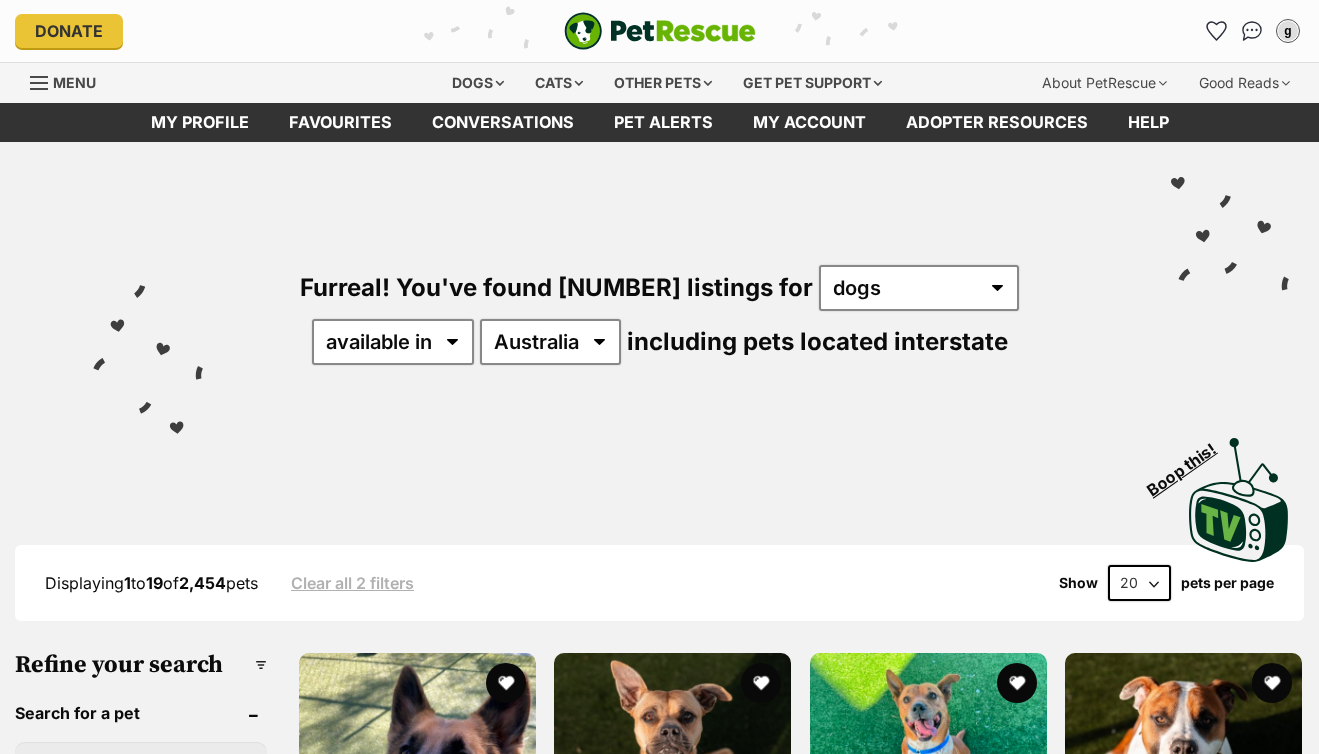 scroll, scrollTop: 0, scrollLeft: 0, axis: both 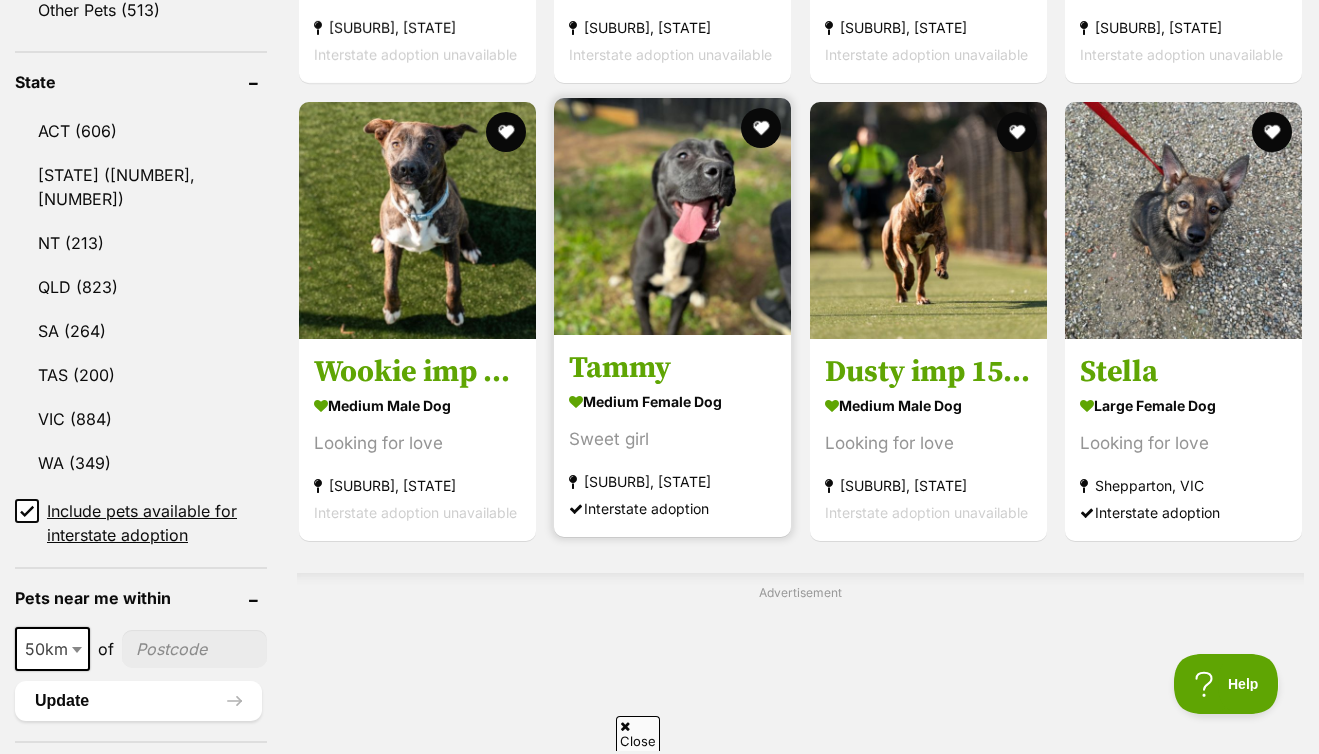 click at bounding box center [672, 216] 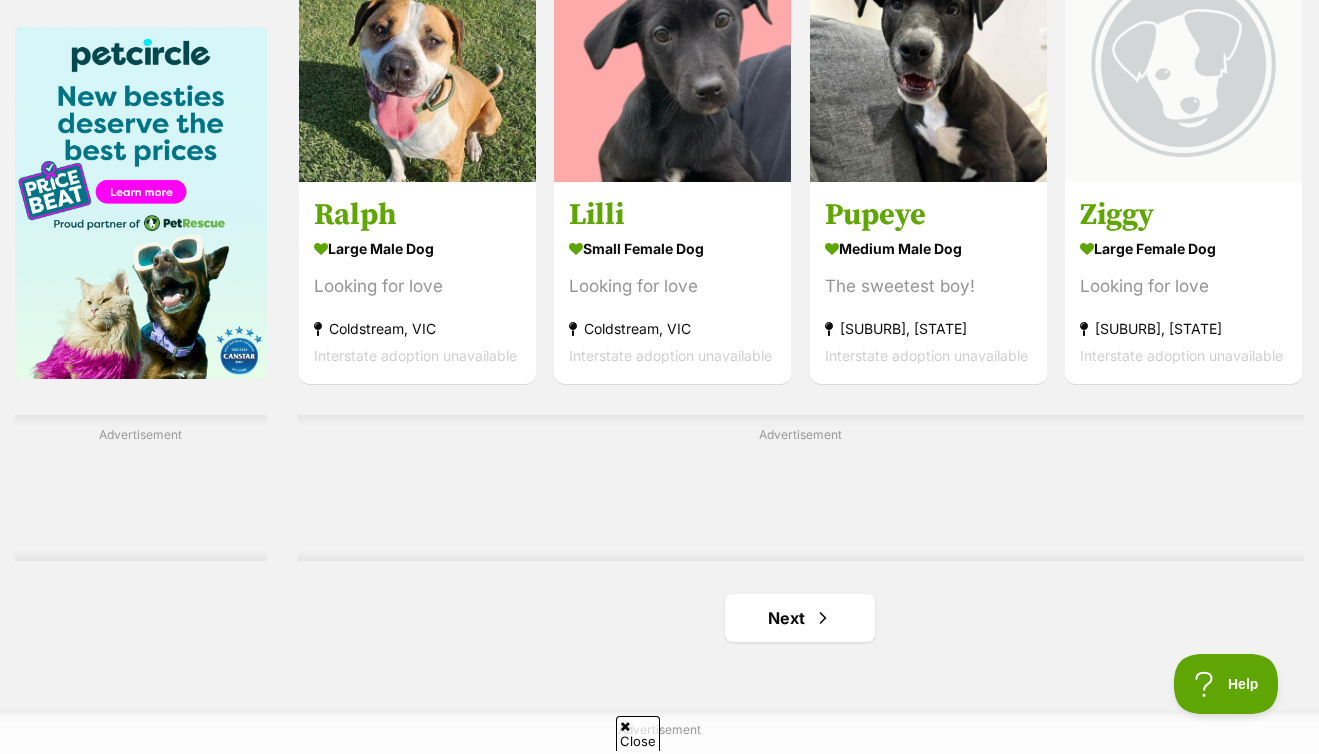 scroll, scrollTop: 1014, scrollLeft: 0, axis: vertical 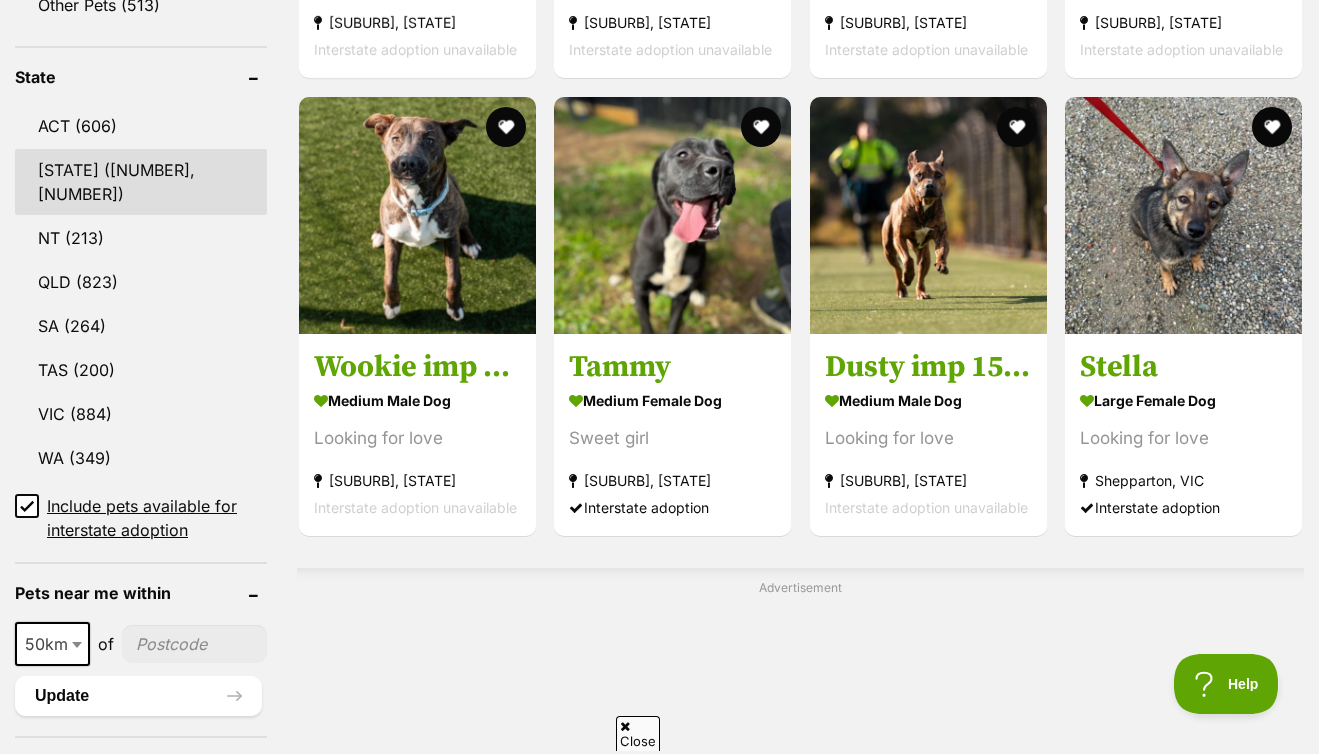 click on "NSW (1,212)" at bounding box center [141, 182] 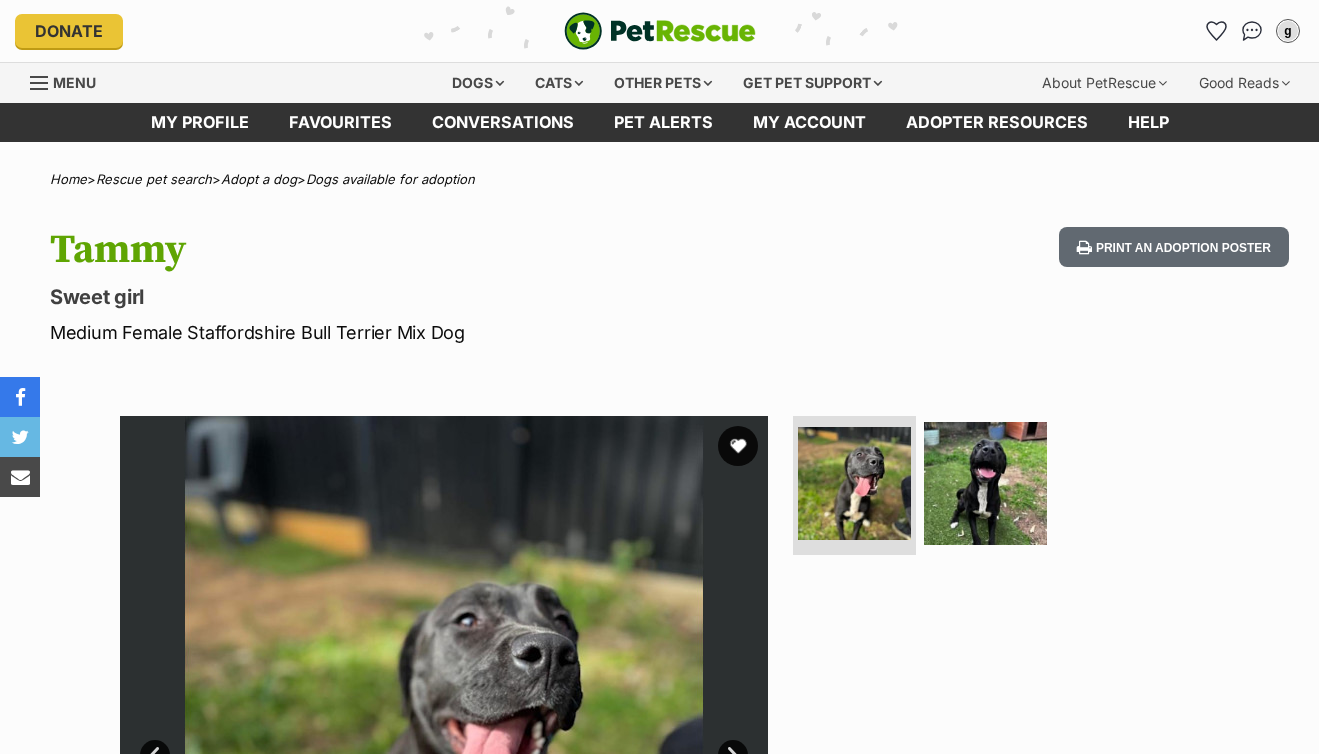 scroll, scrollTop: 188, scrollLeft: 0, axis: vertical 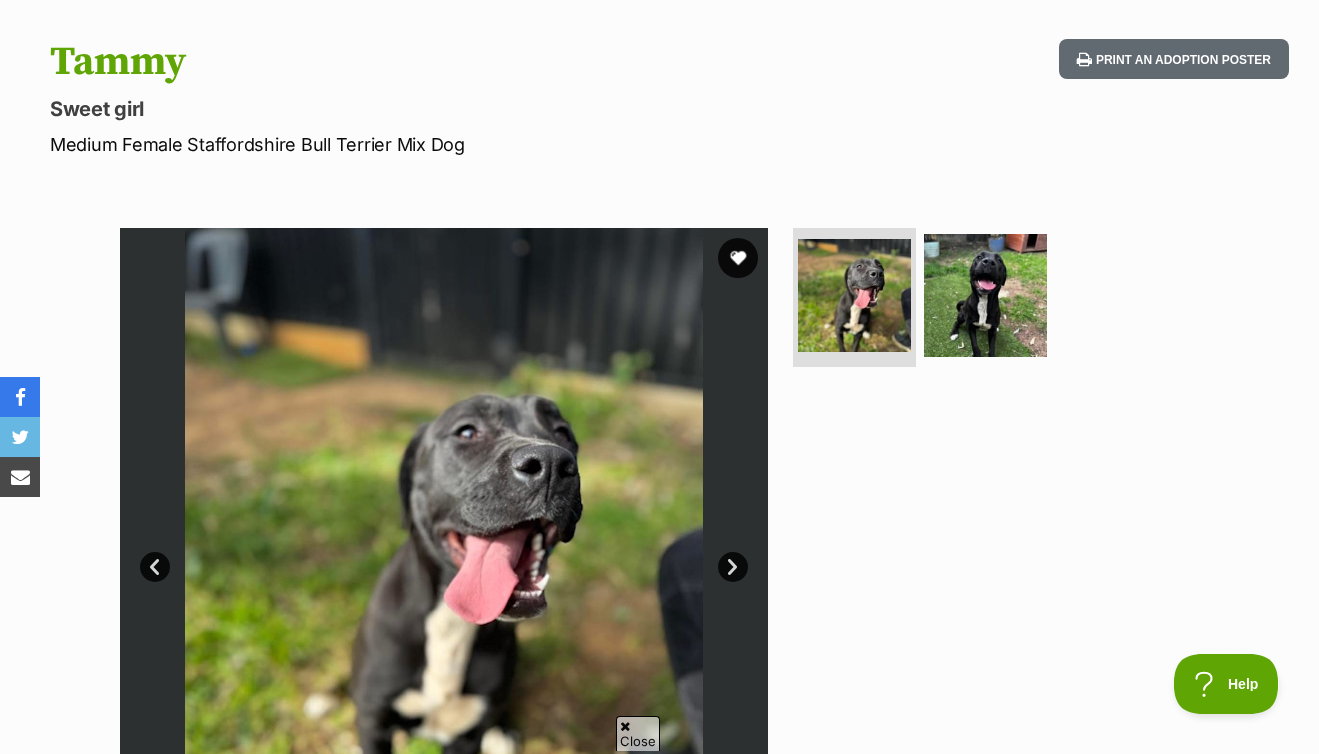 click on "Next" at bounding box center [733, 567] 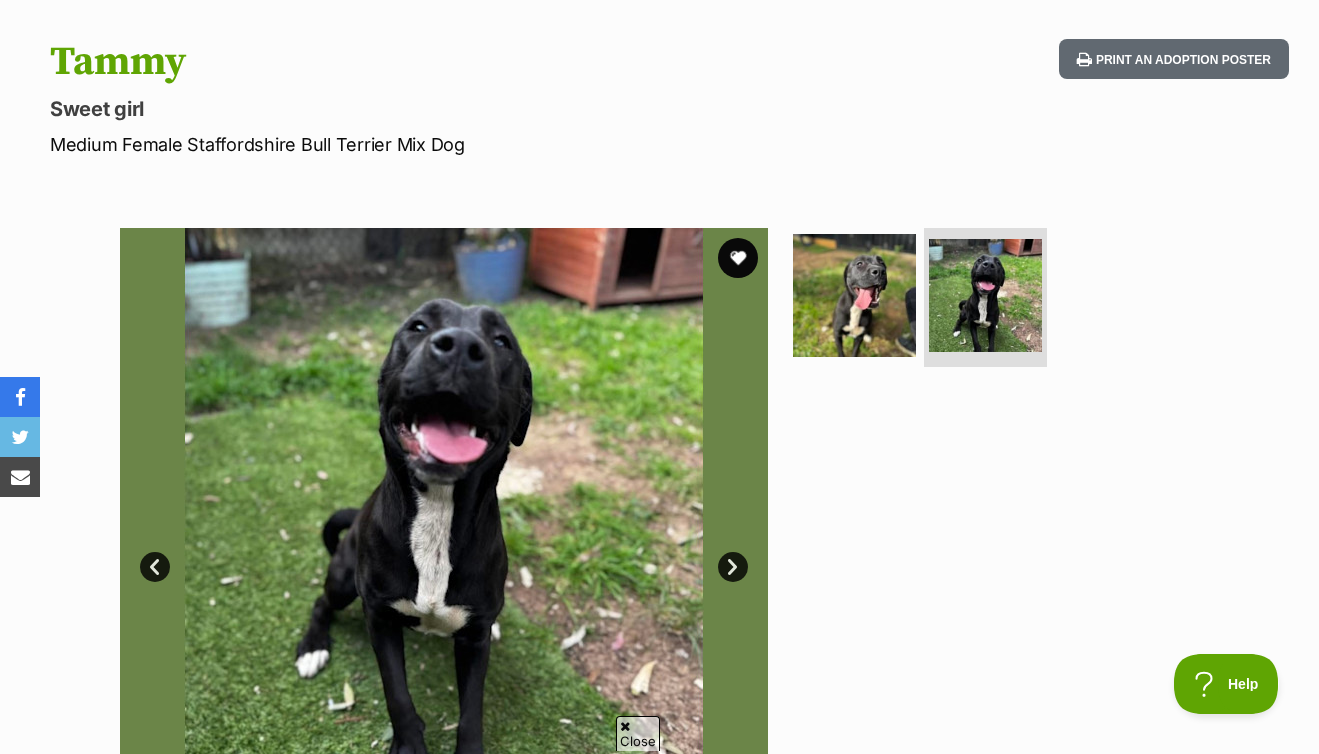 scroll, scrollTop: 0, scrollLeft: 0, axis: both 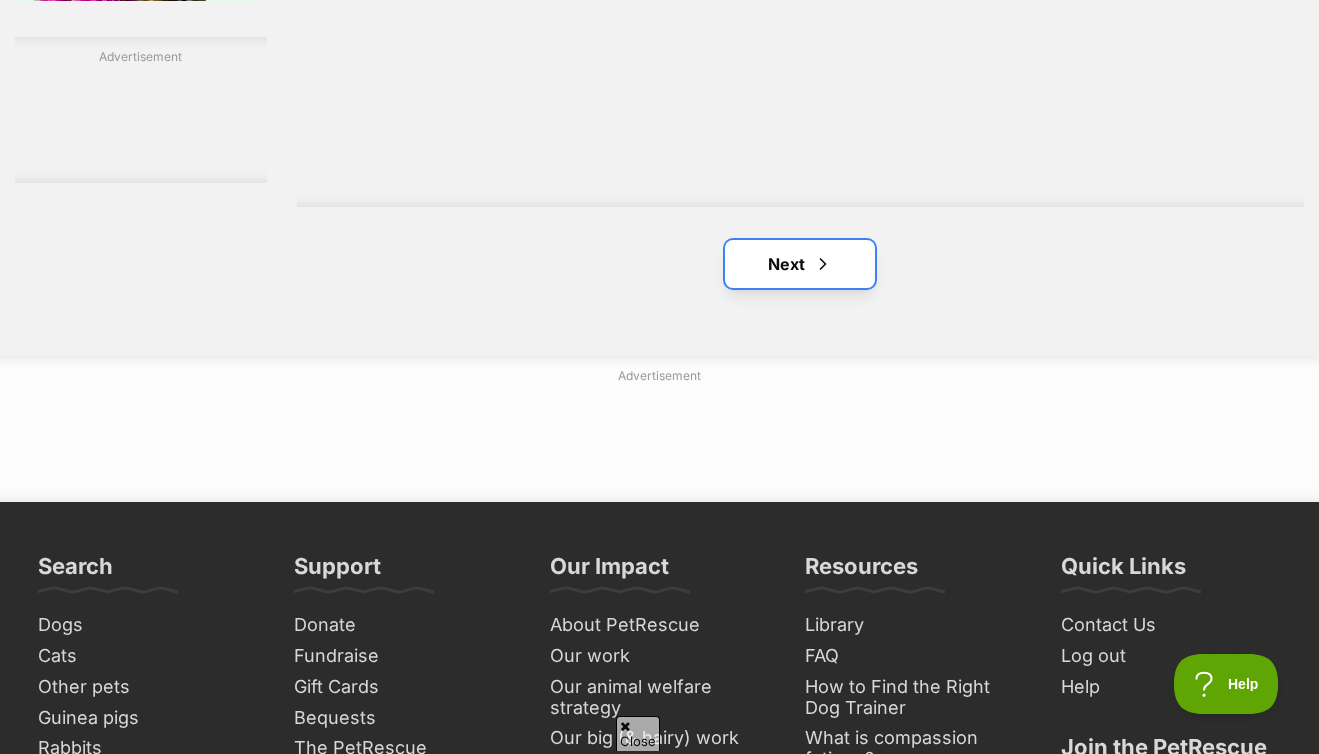 click on "Next" at bounding box center [800, 264] 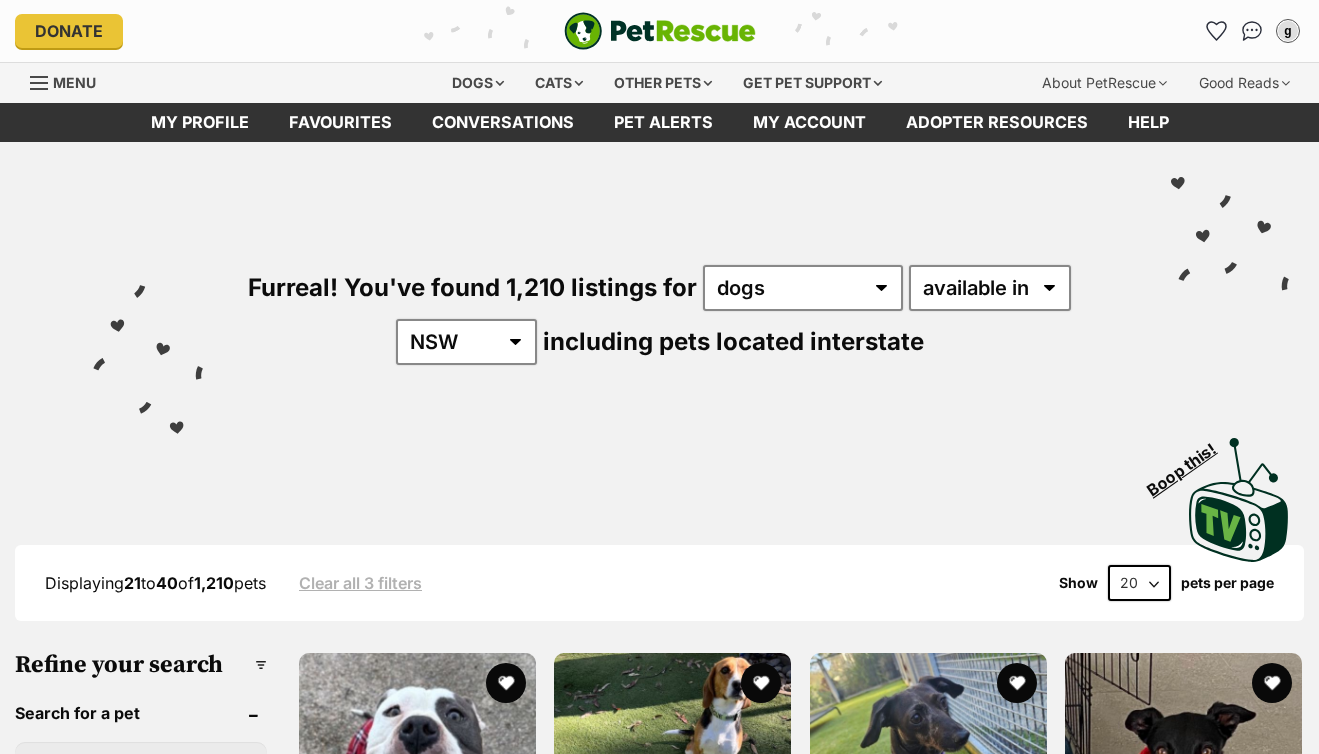 scroll, scrollTop: 0, scrollLeft: 0, axis: both 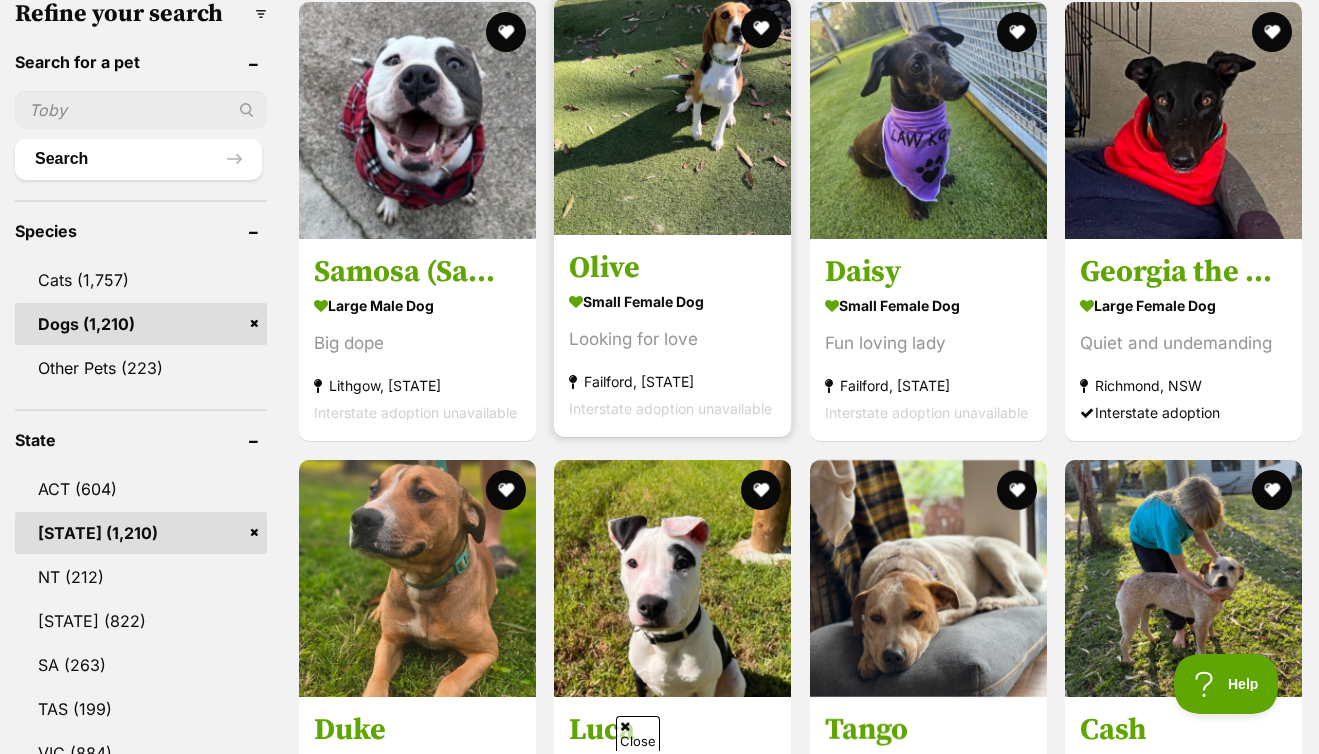 click at bounding box center (672, 116) 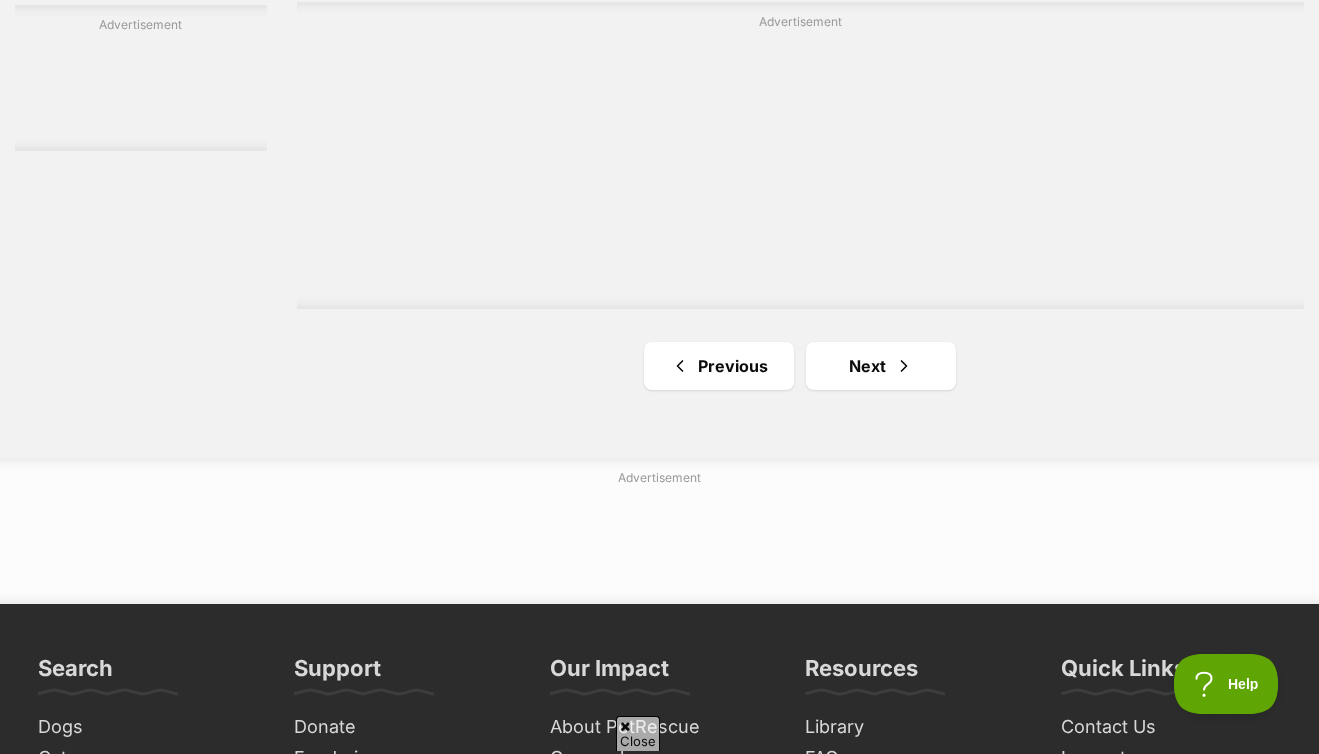 scroll, scrollTop: 3678, scrollLeft: 0, axis: vertical 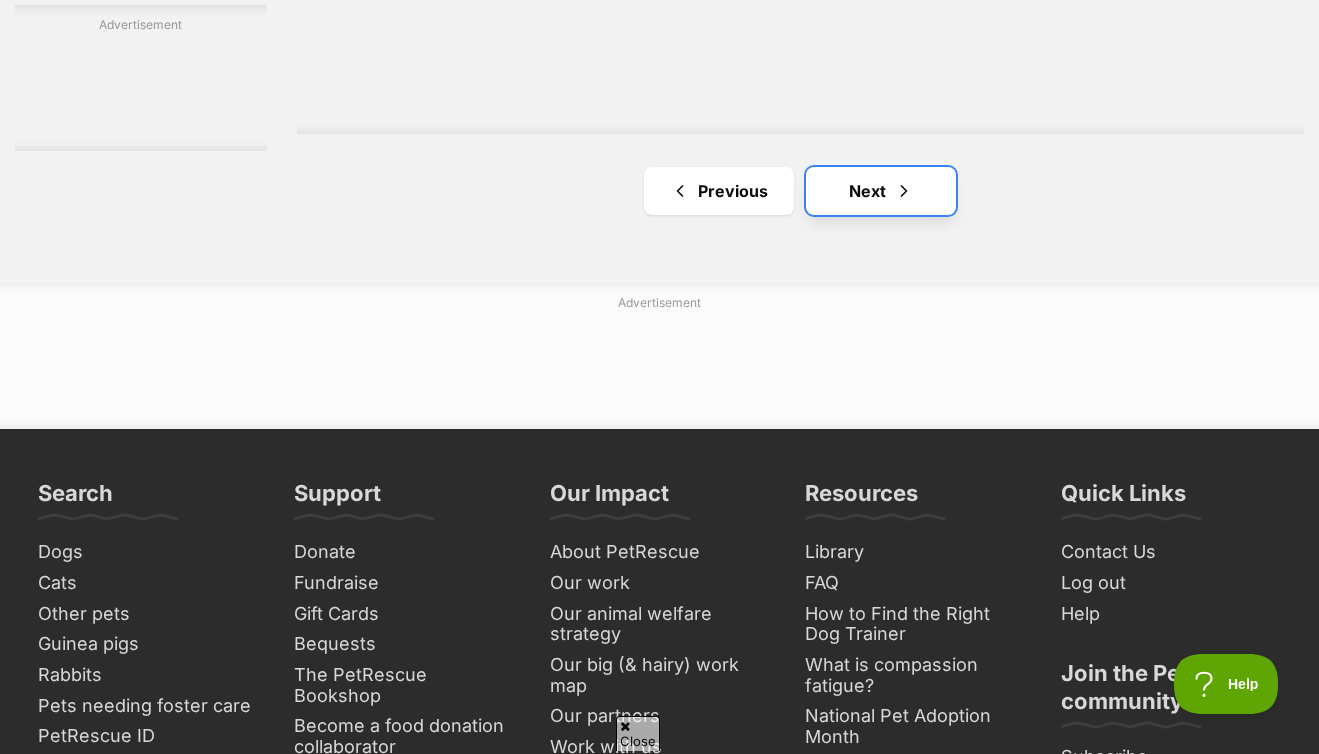 click on "Next" at bounding box center [881, 191] 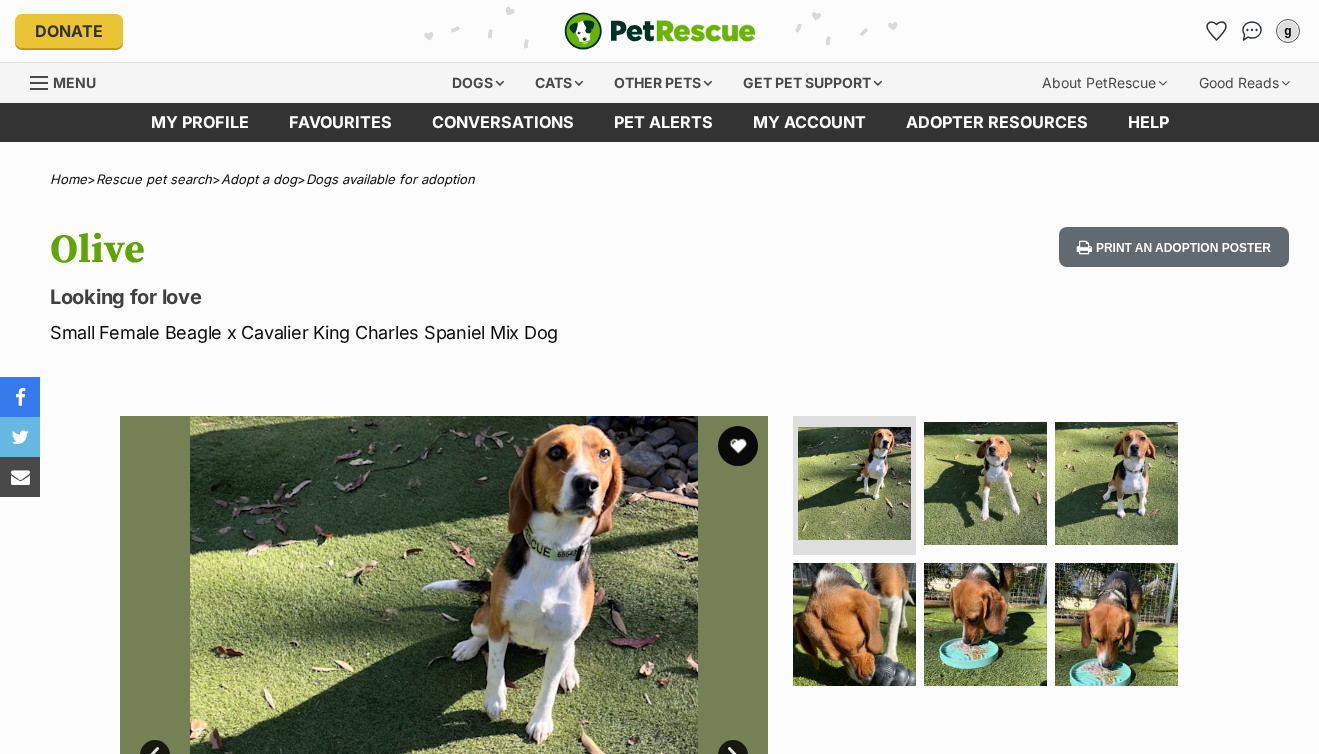 scroll, scrollTop: 176, scrollLeft: 0, axis: vertical 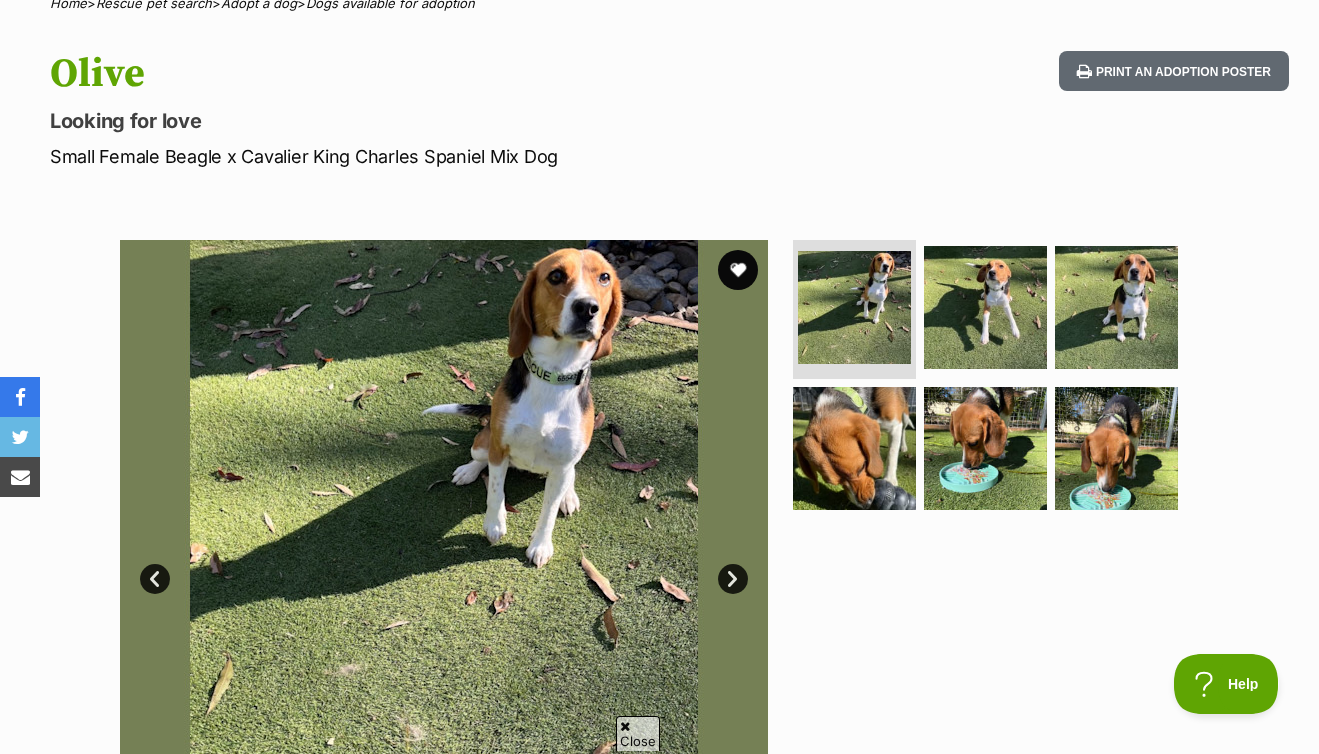 click on "Next" at bounding box center [733, 579] 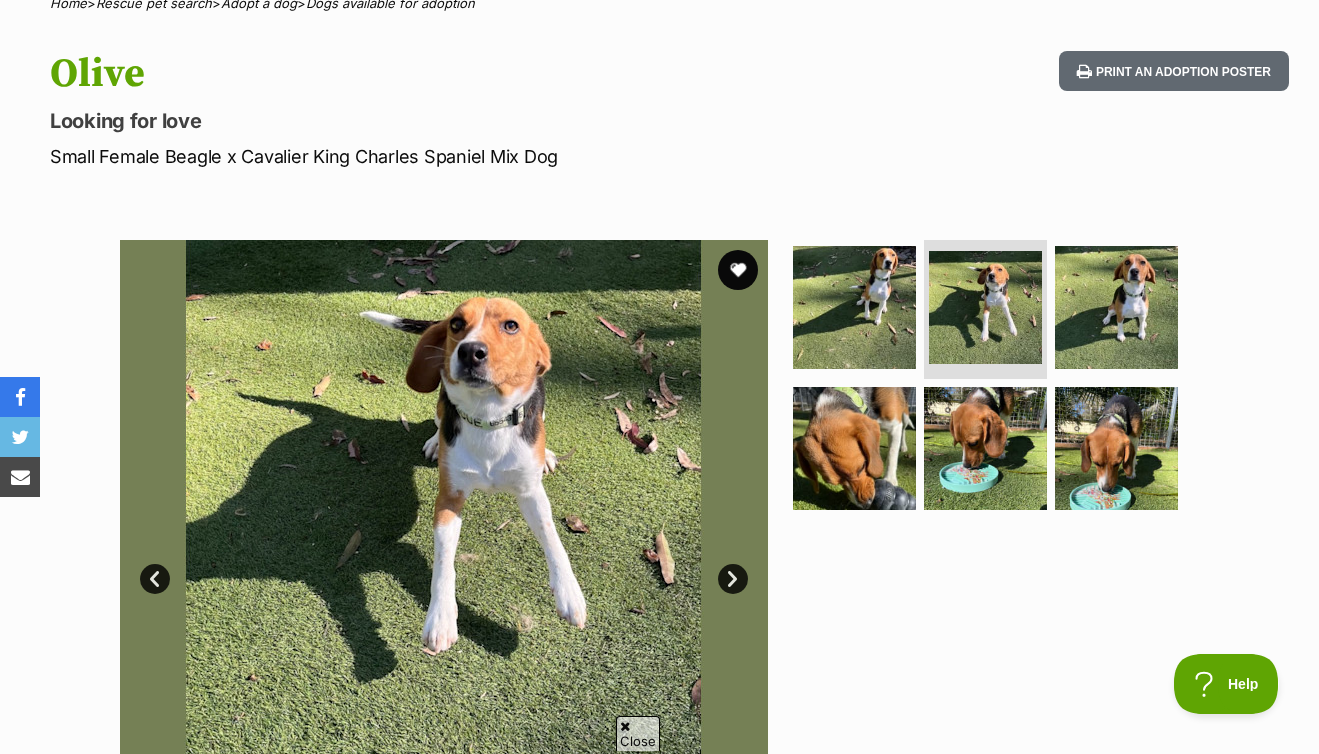 click on "Next" at bounding box center [733, 579] 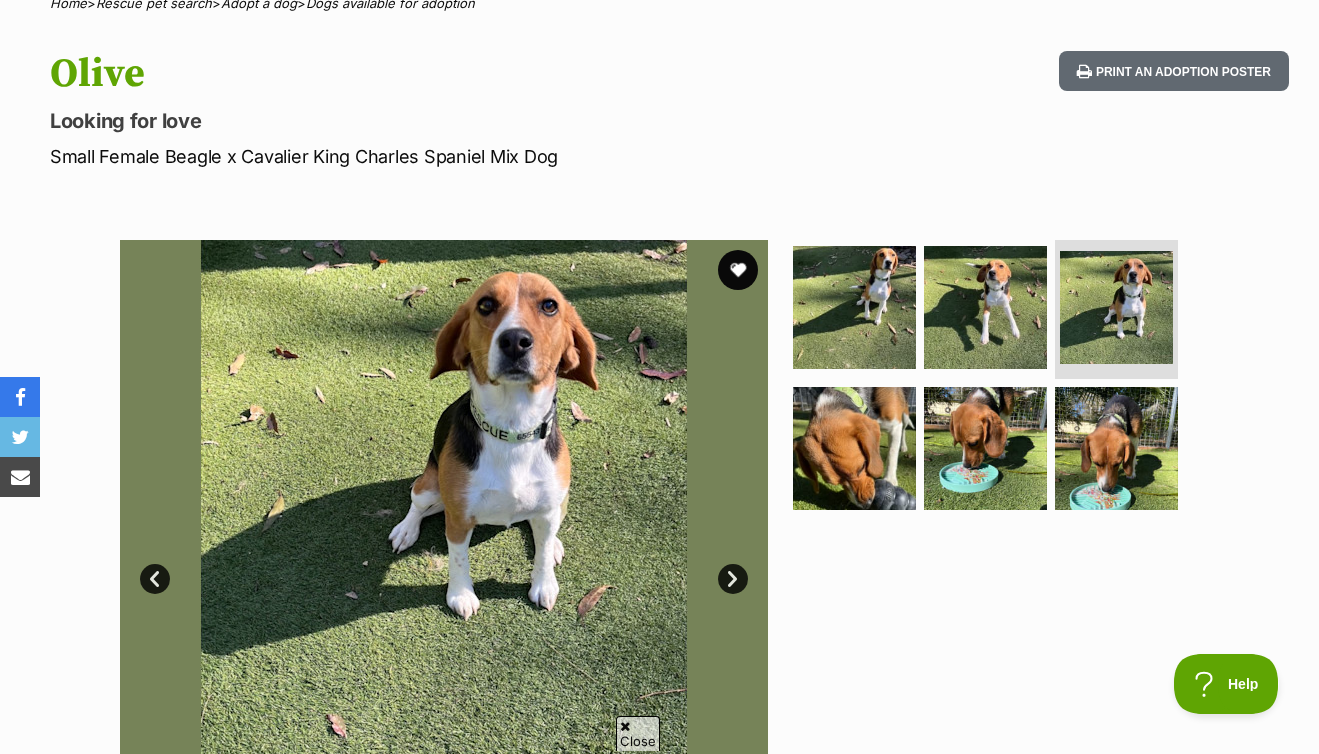 click on "Next" at bounding box center [733, 579] 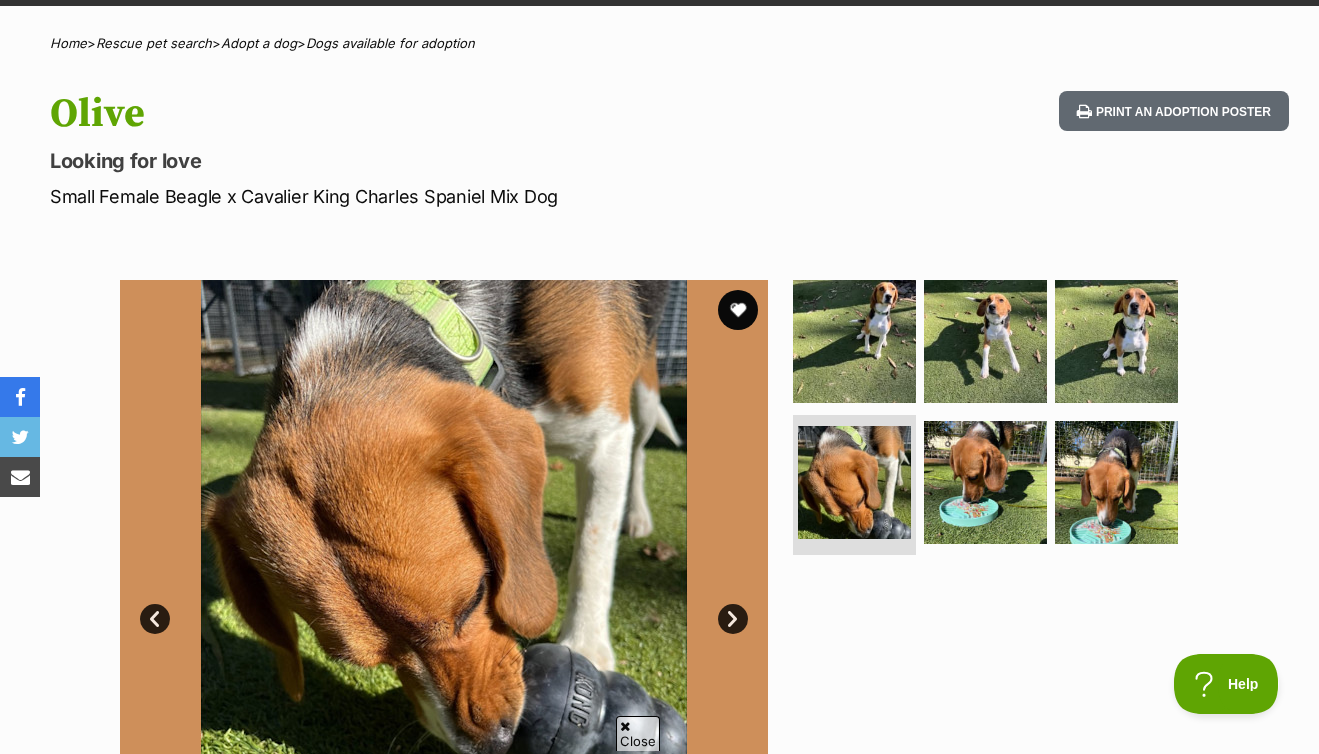 scroll, scrollTop: 204, scrollLeft: 0, axis: vertical 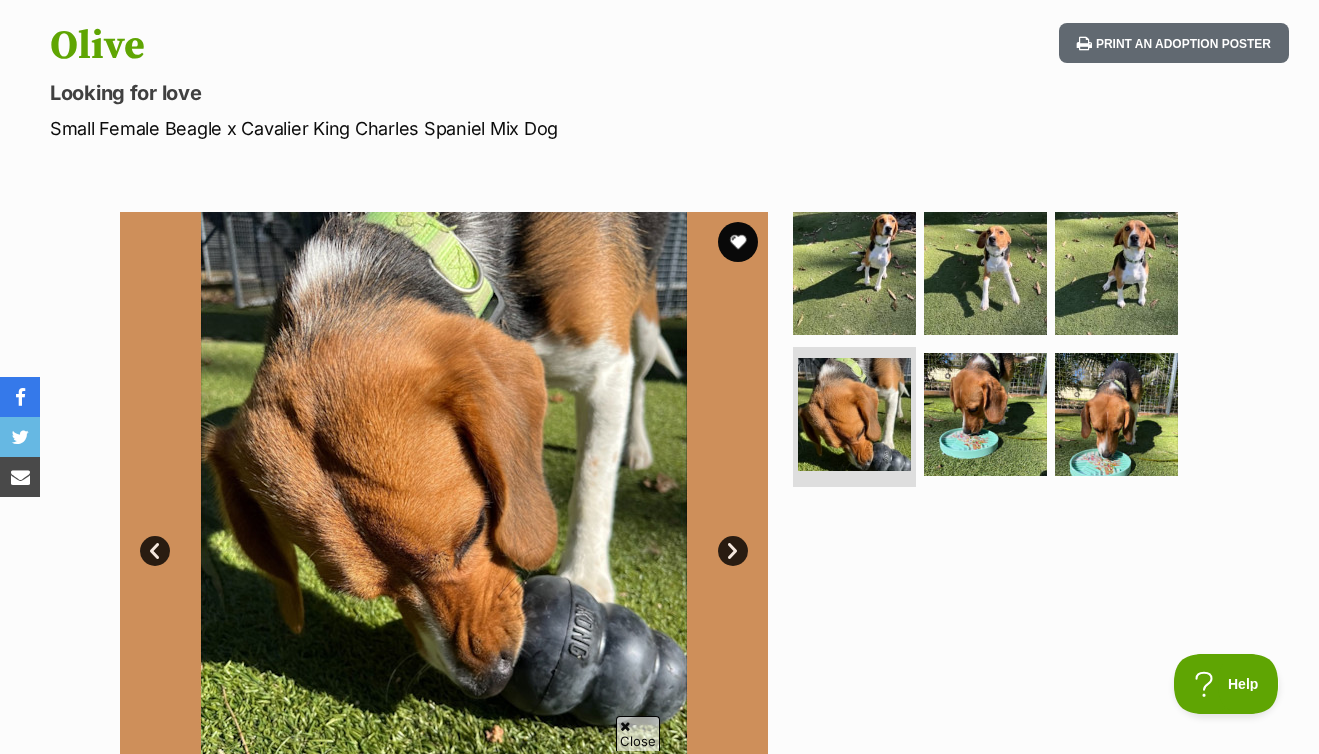 click on "Next" at bounding box center (733, 551) 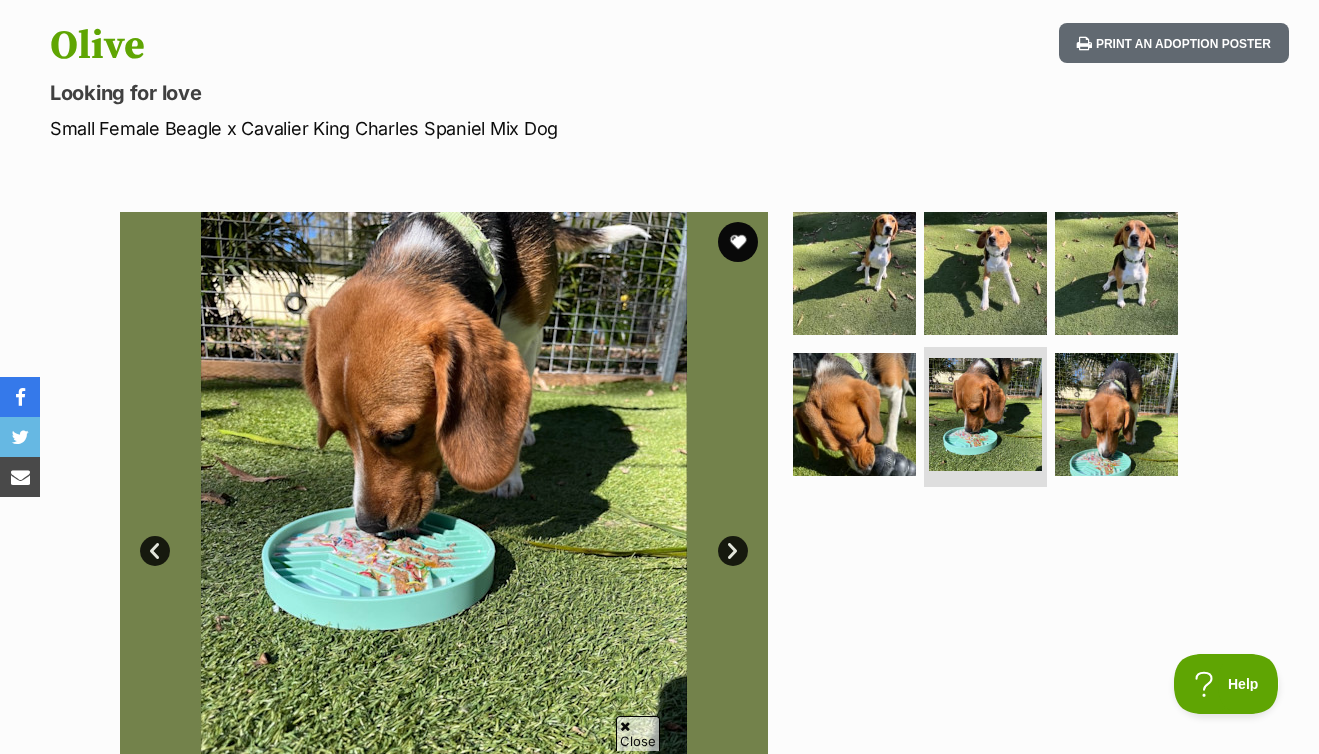 click on "Next" at bounding box center [733, 551] 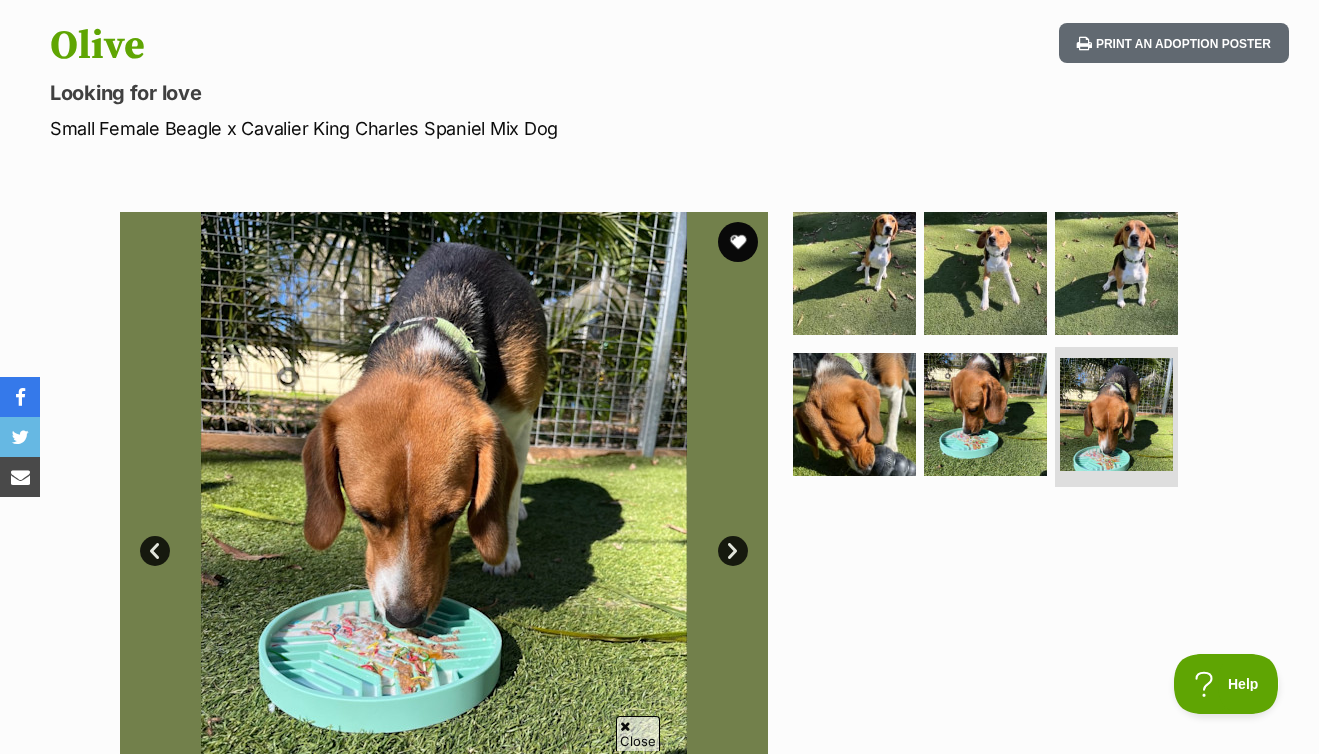 click on "Next" at bounding box center [733, 551] 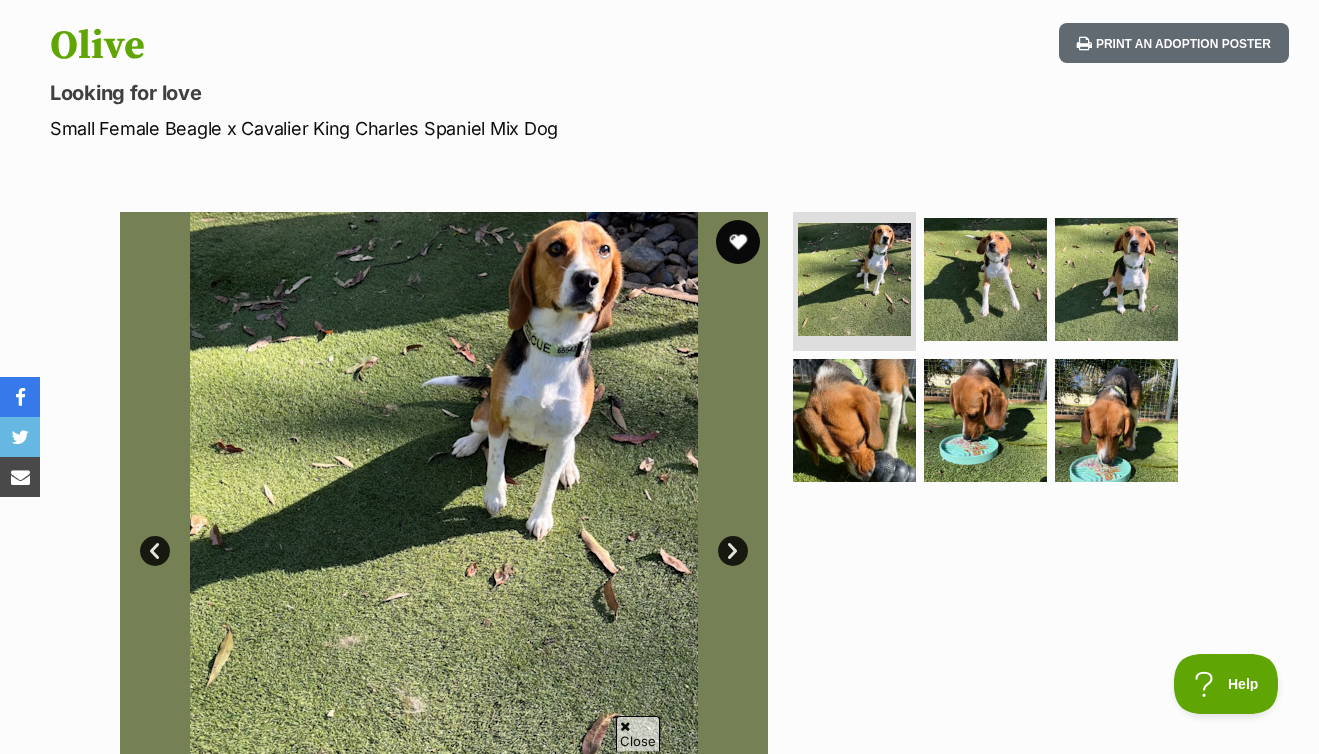 click at bounding box center [738, 242] 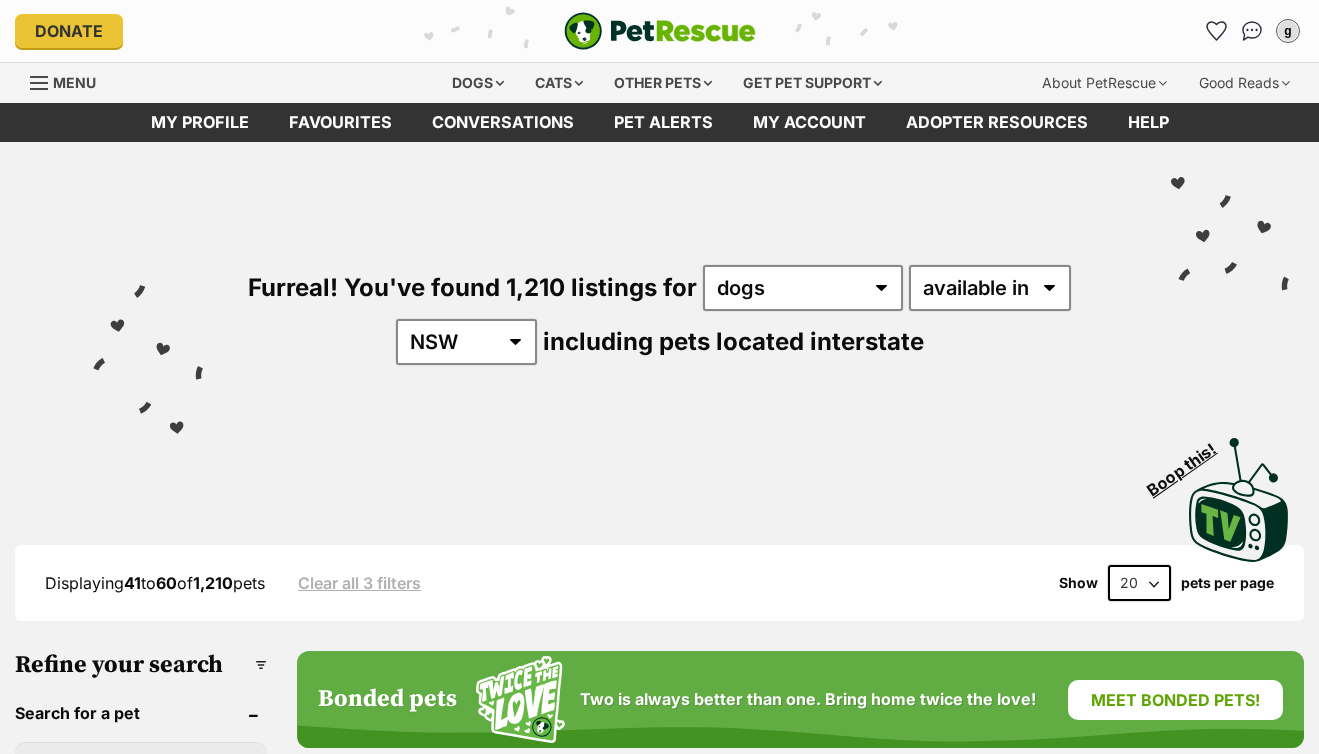 scroll, scrollTop: 0, scrollLeft: 0, axis: both 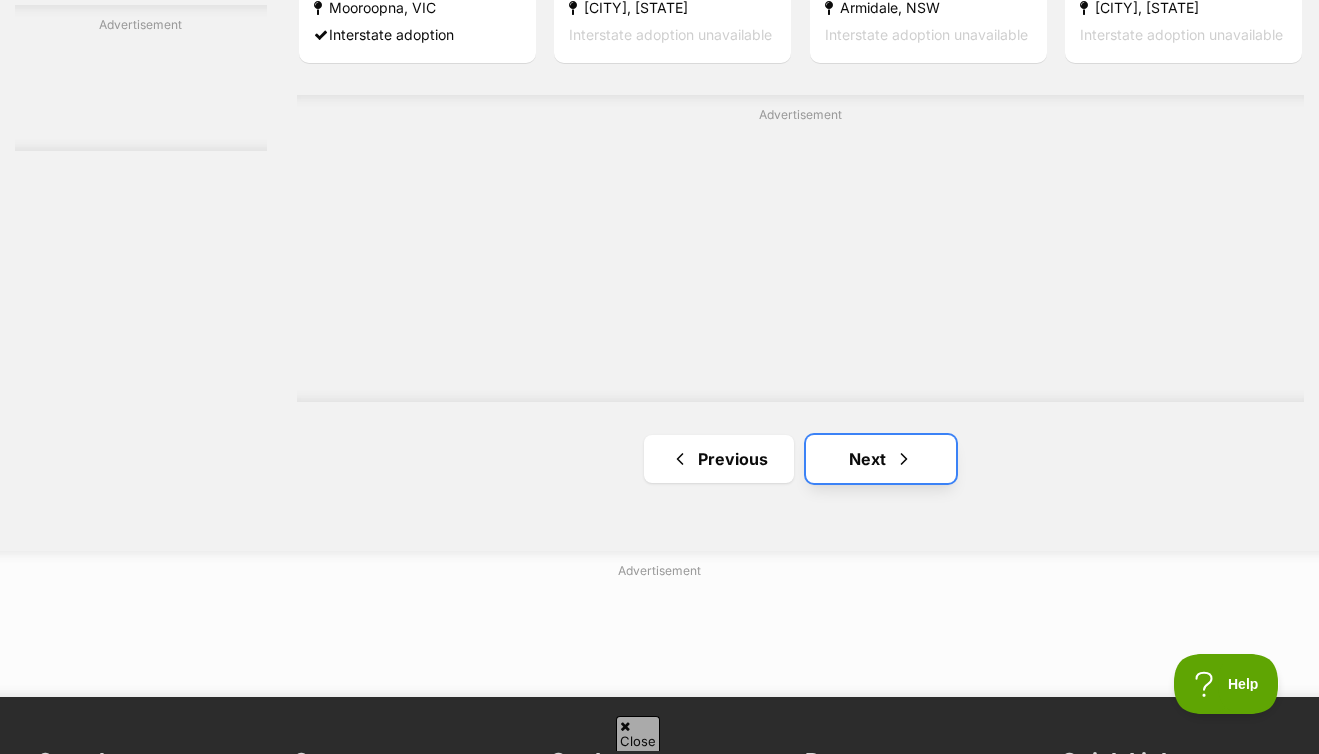 click on "Next" at bounding box center [881, 459] 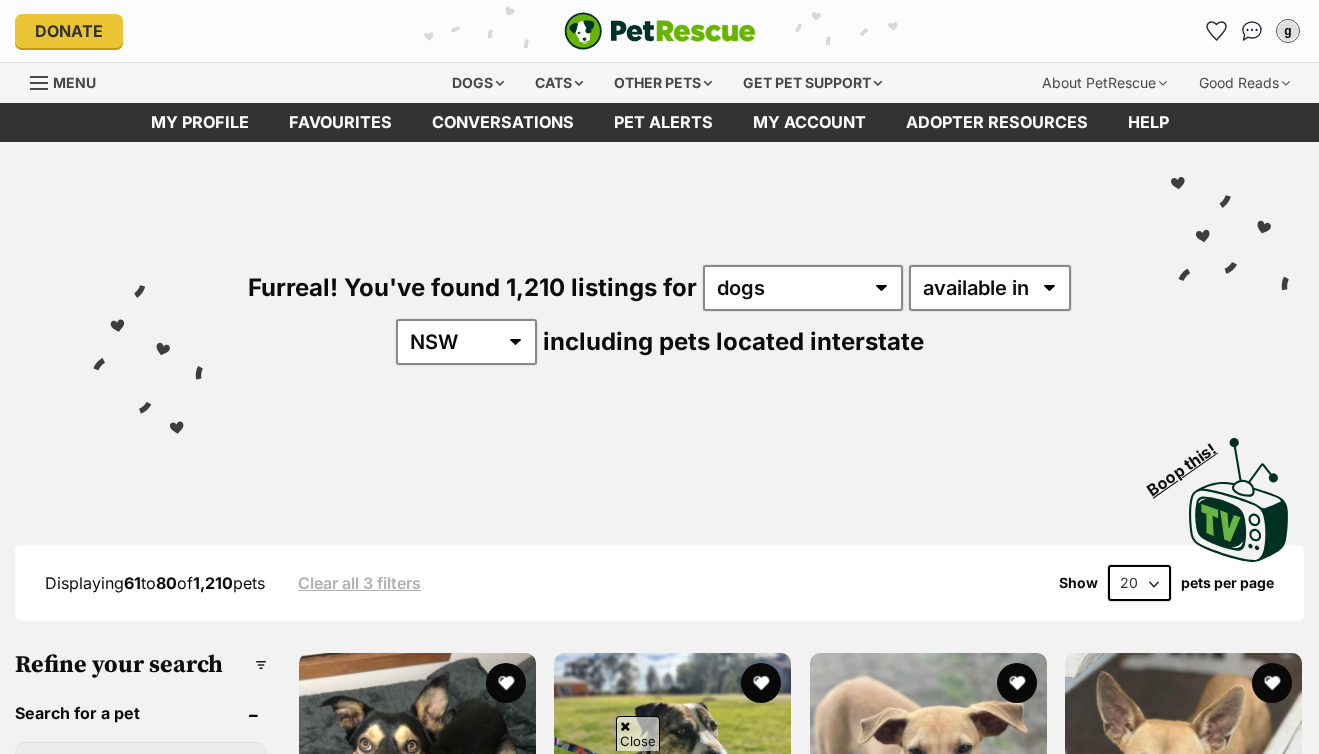 scroll, scrollTop: 666, scrollLeft: 0, axis: vertical 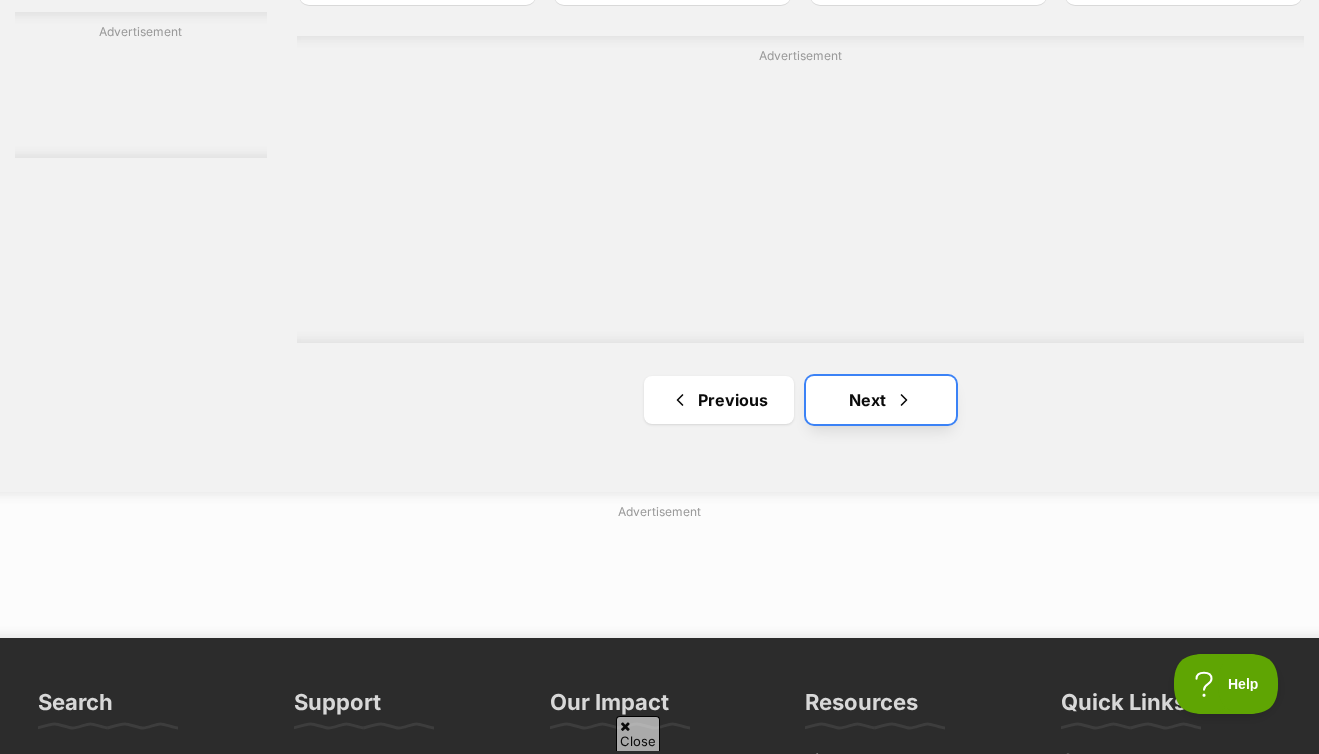 click at bounding box center [904, 400] 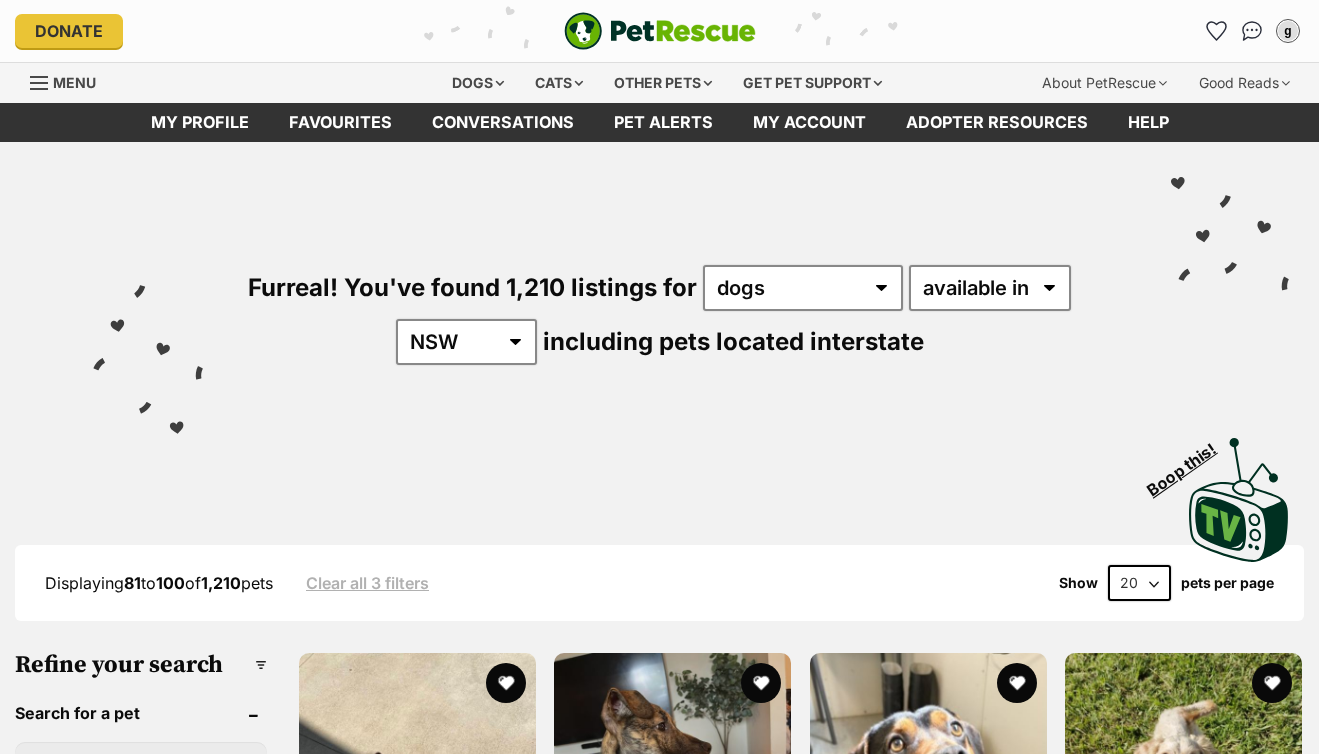 scroll, scrollTop: 0, scrollLeft: 0, axis: both 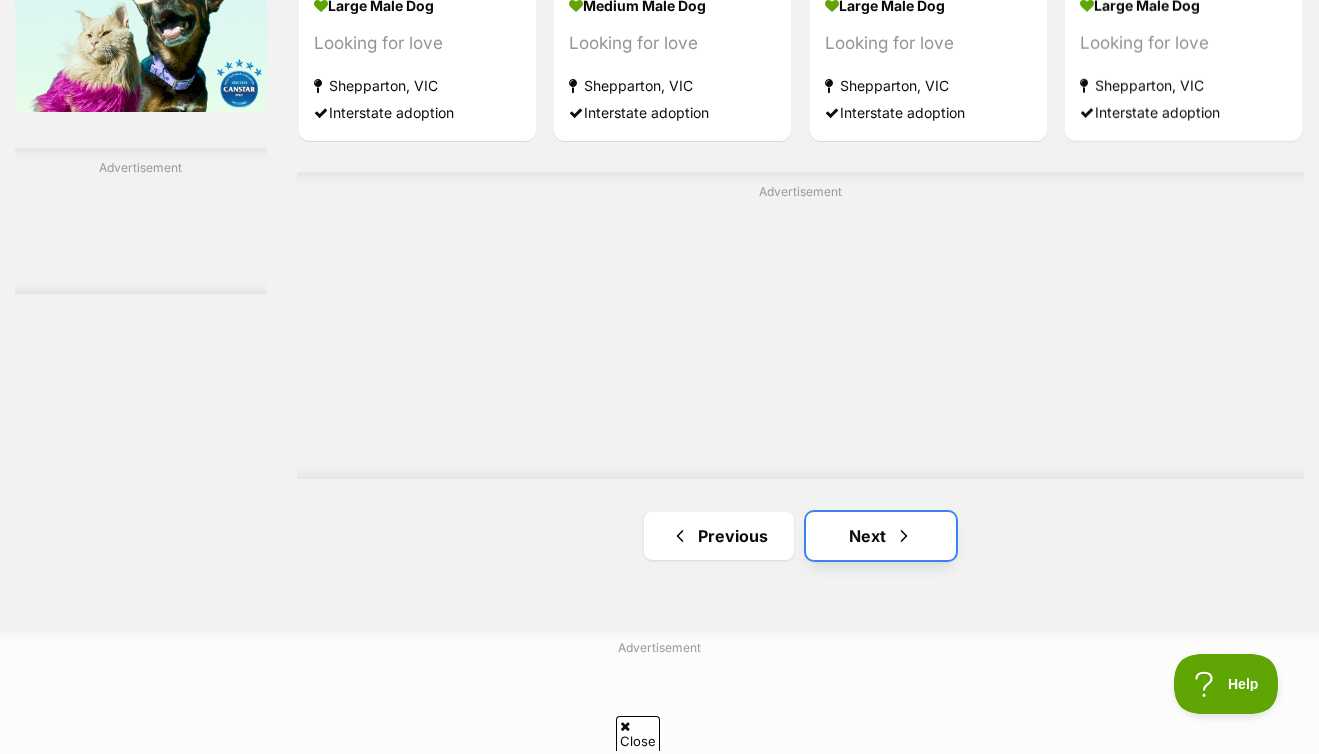 click on "Next" at bounding box center [881, 536] 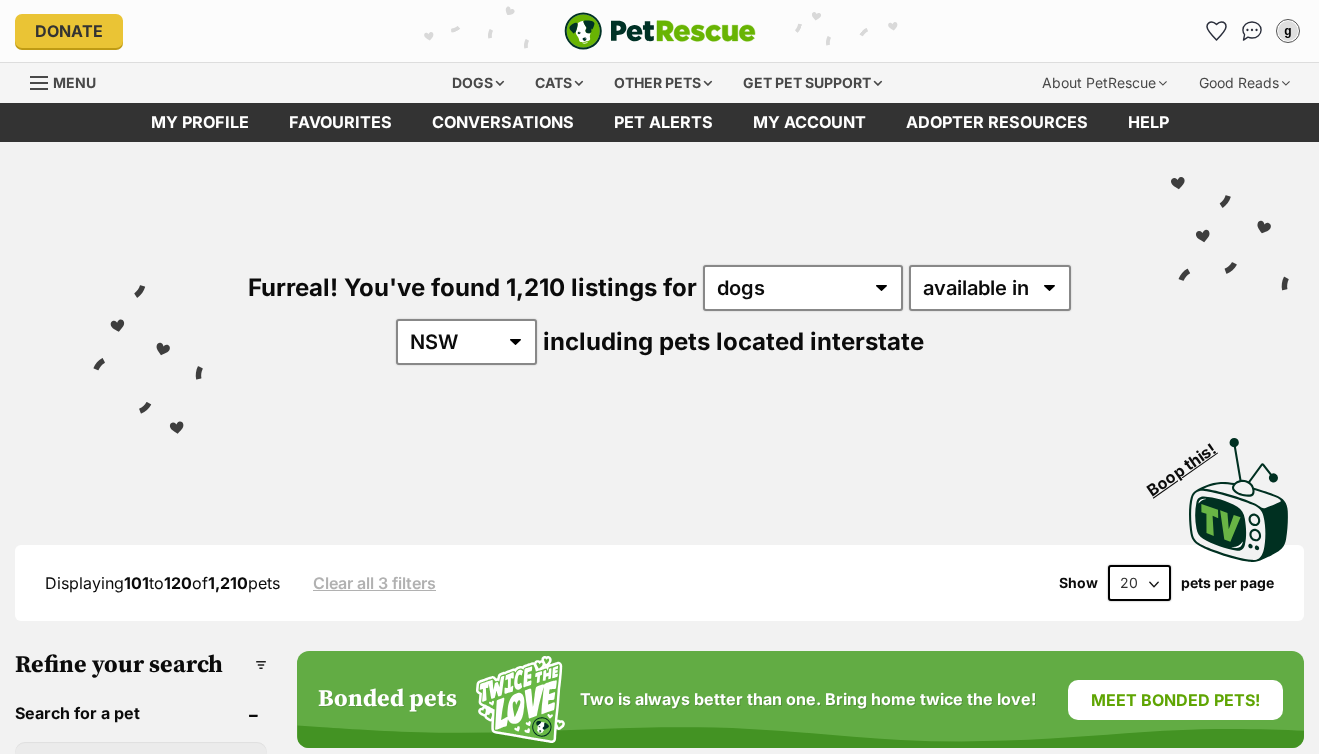 scroll, scrollTop: 0, scrollLeft: 0, axis: both 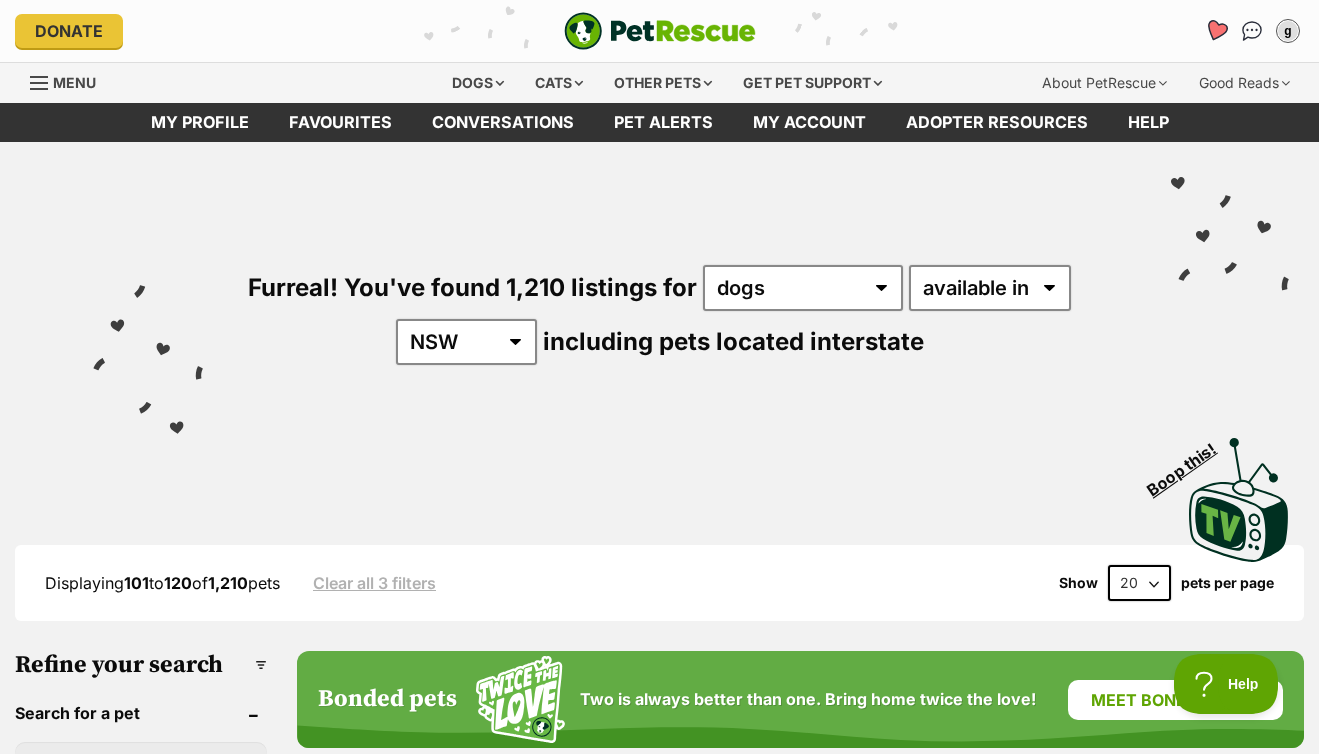 click 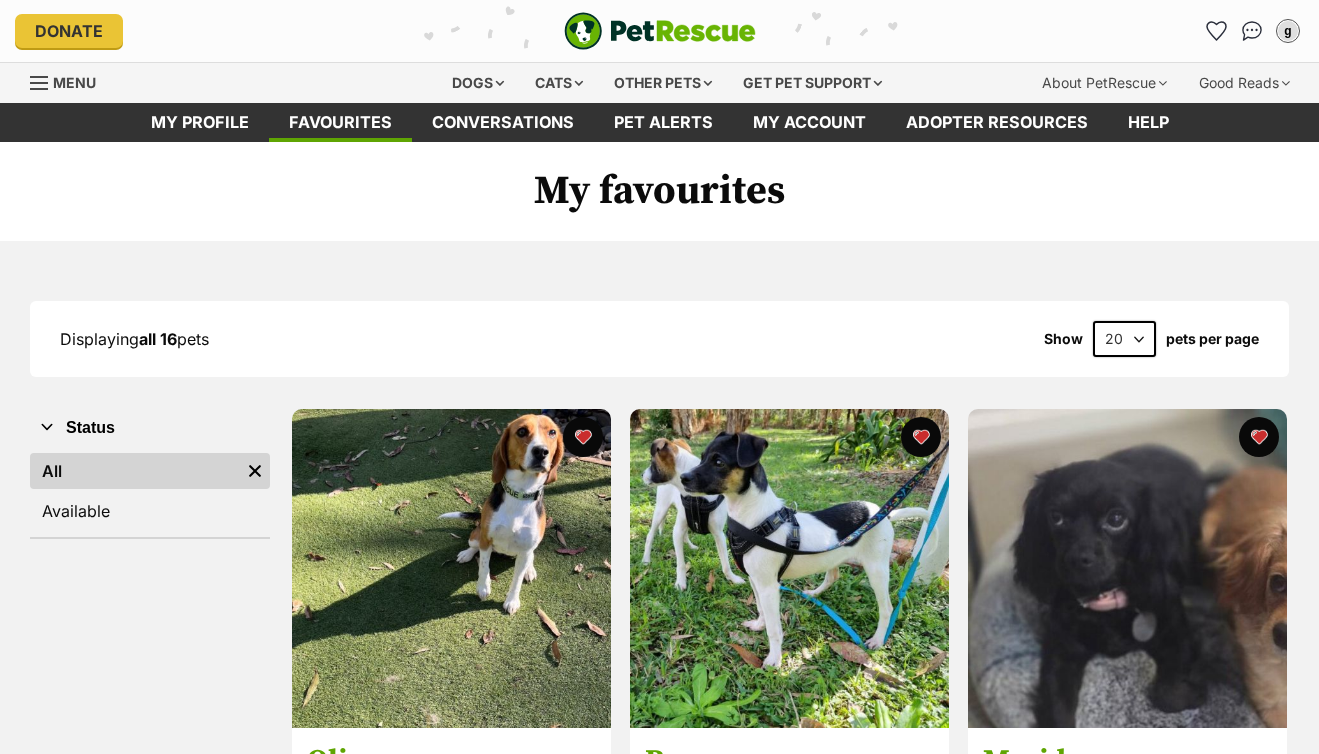 scroll, scrollTop: 0, scrollLeft: 0, axis: both 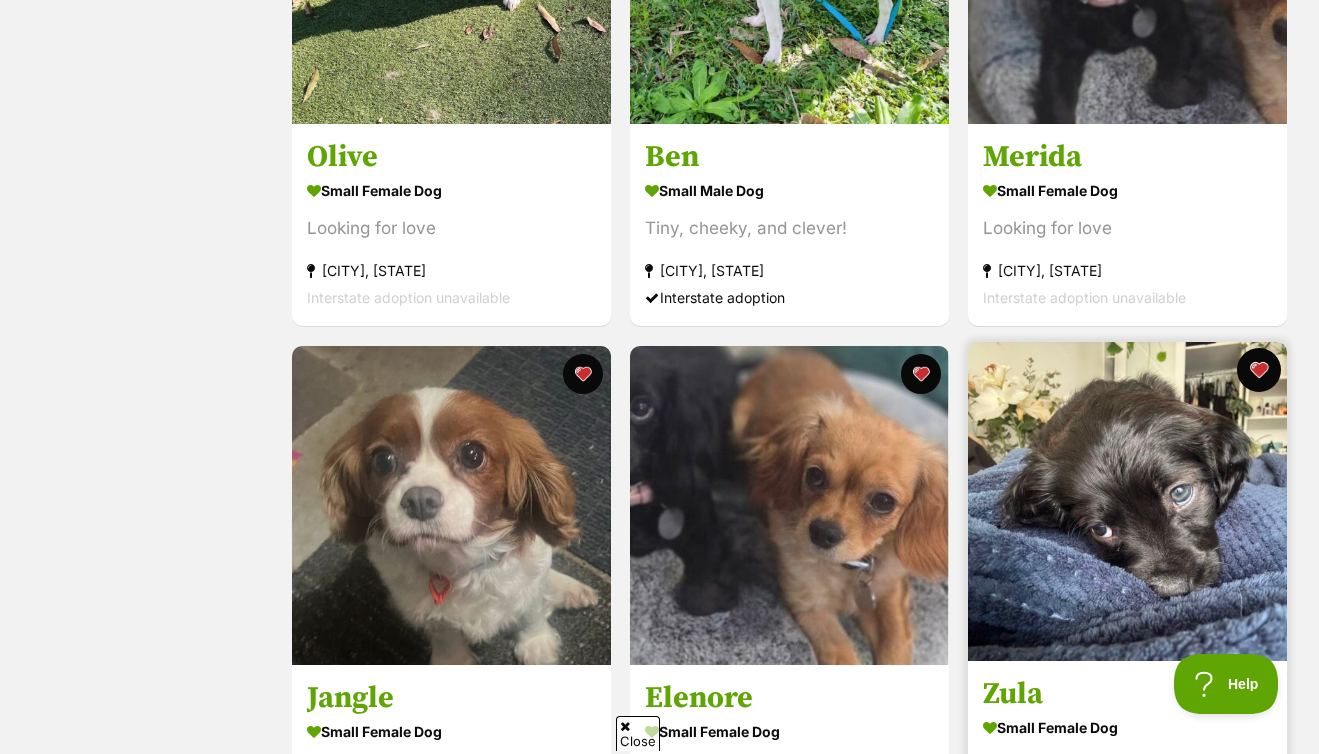 click at bounding box center [1259, 370] 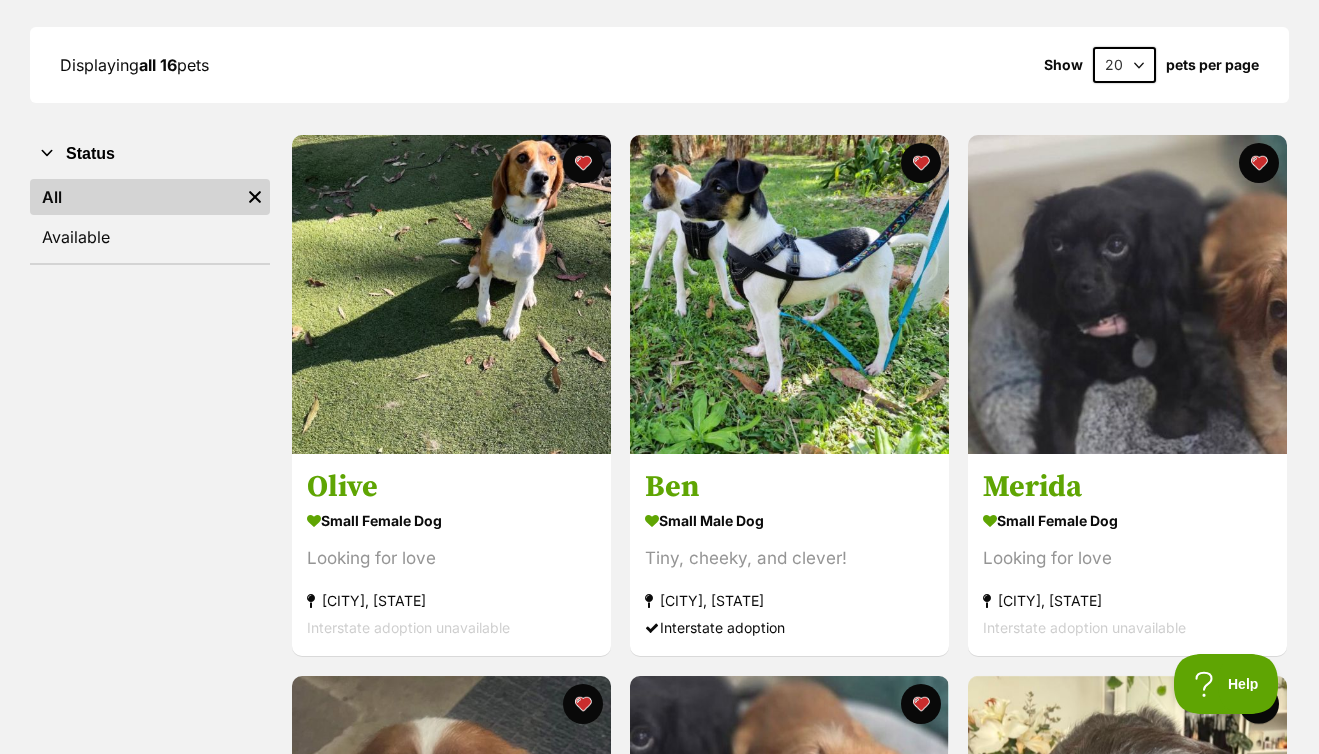 scroll, scrollTop: 0, scrollLeft: 0, axis: both 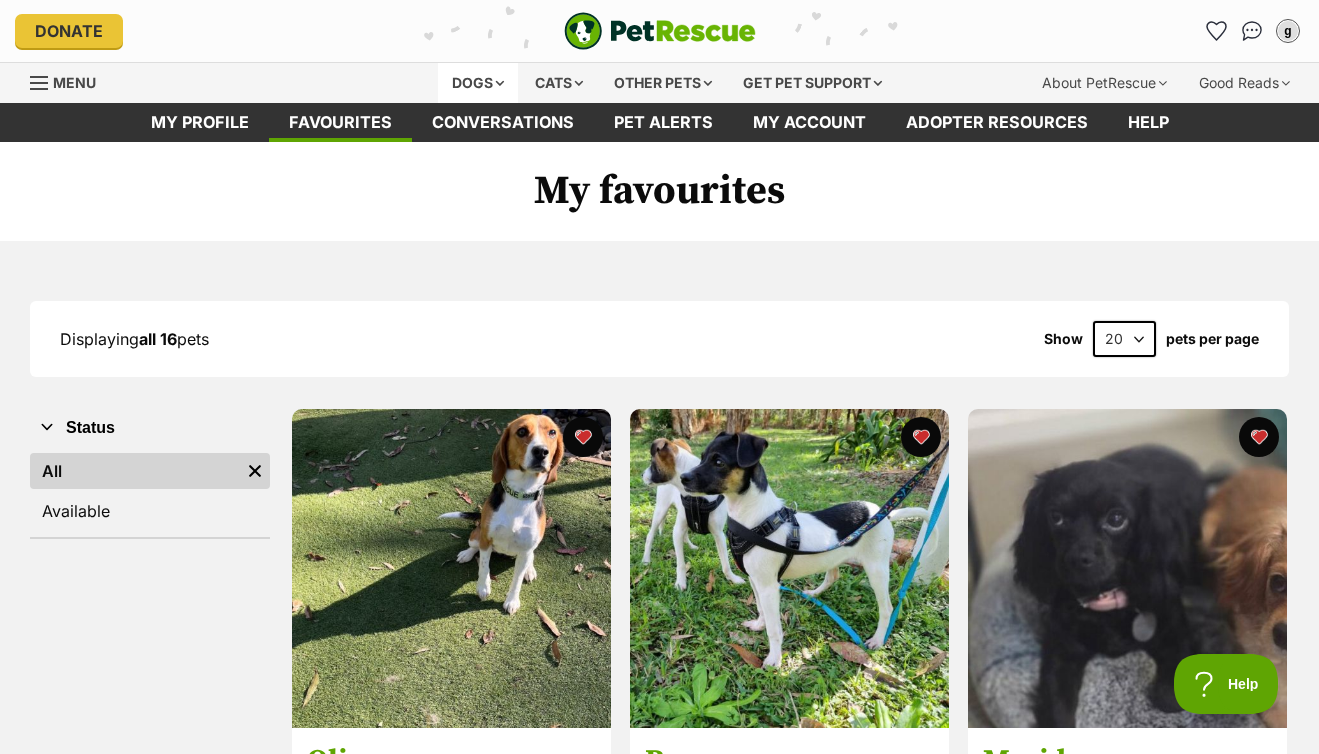 click on "Dogs" at bounding box center (478, 83) 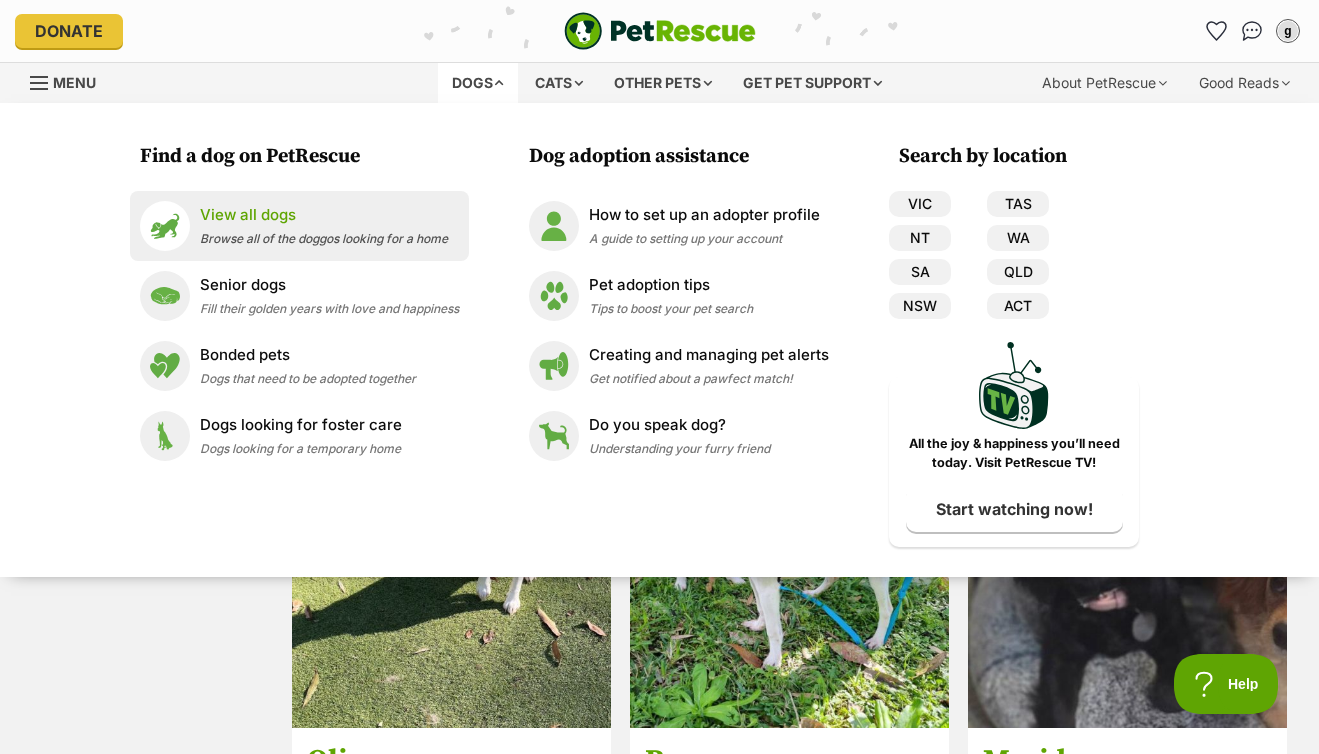 click on "Browse all of the doggos looking for a home" at bounding box center (324, 238) 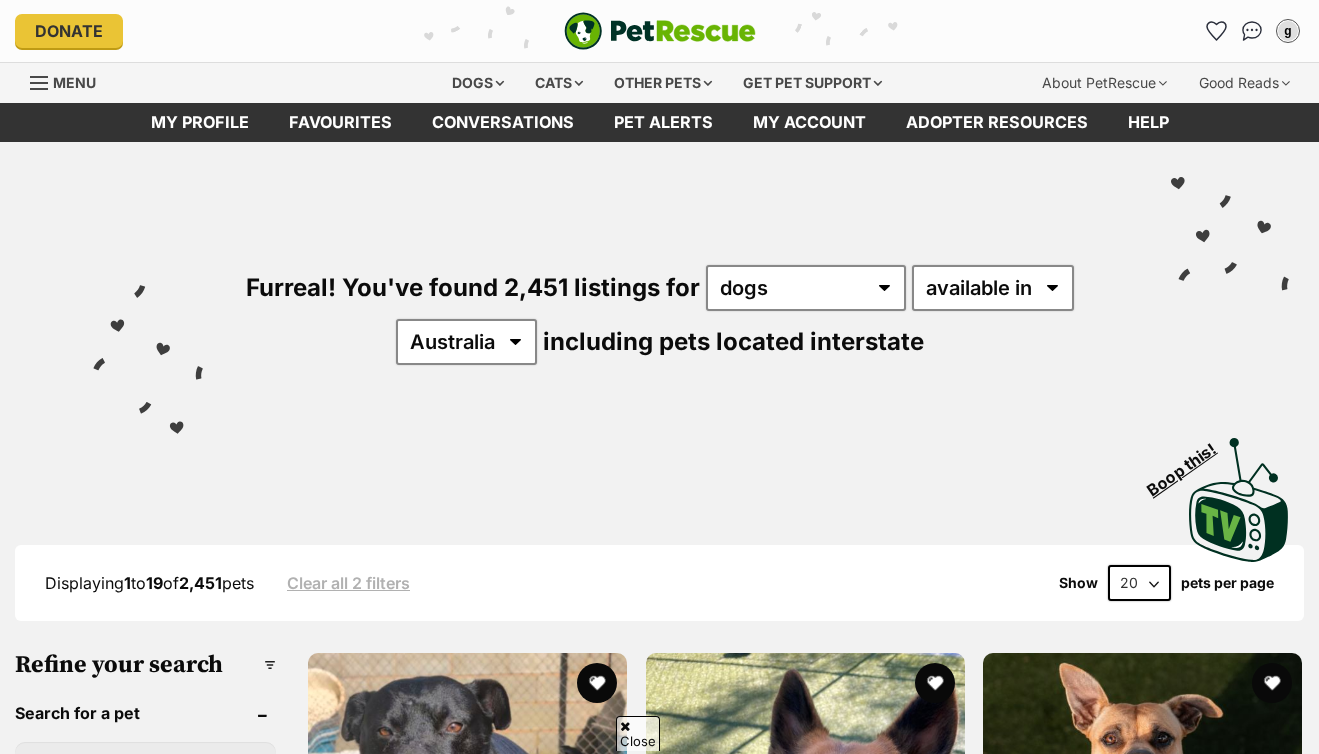 scroll, scrollTop: 624, scrollLeft: 0, axis: vertical 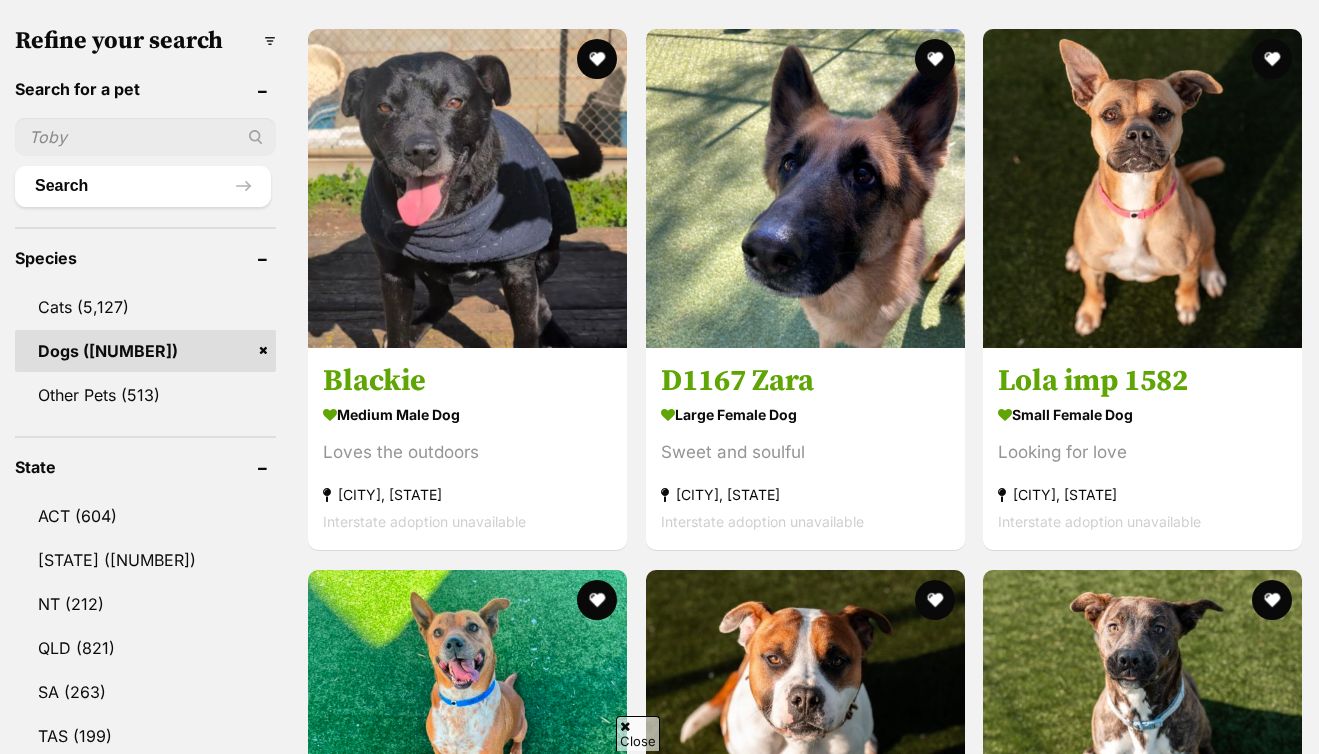 click at bounding box center [145, 137] 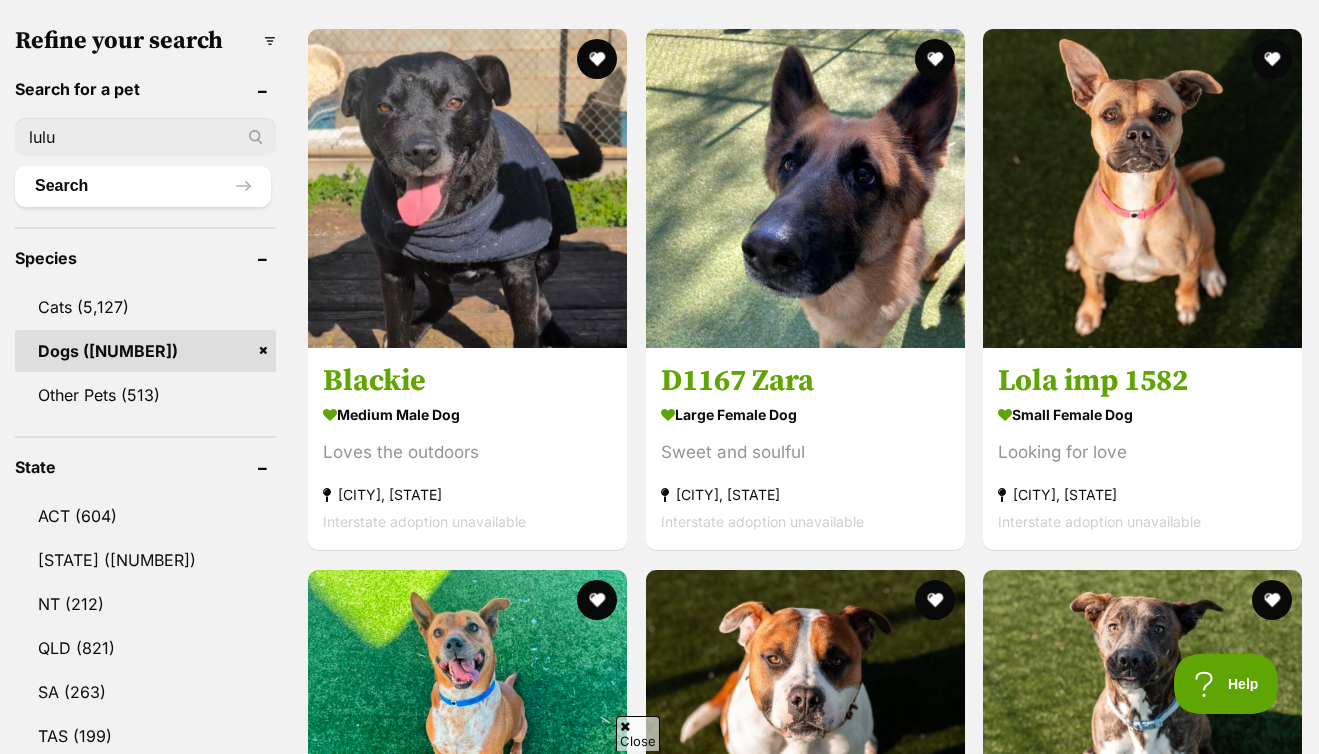 scroll, scrollTop: 0, scrollLeft: 0, axis: both 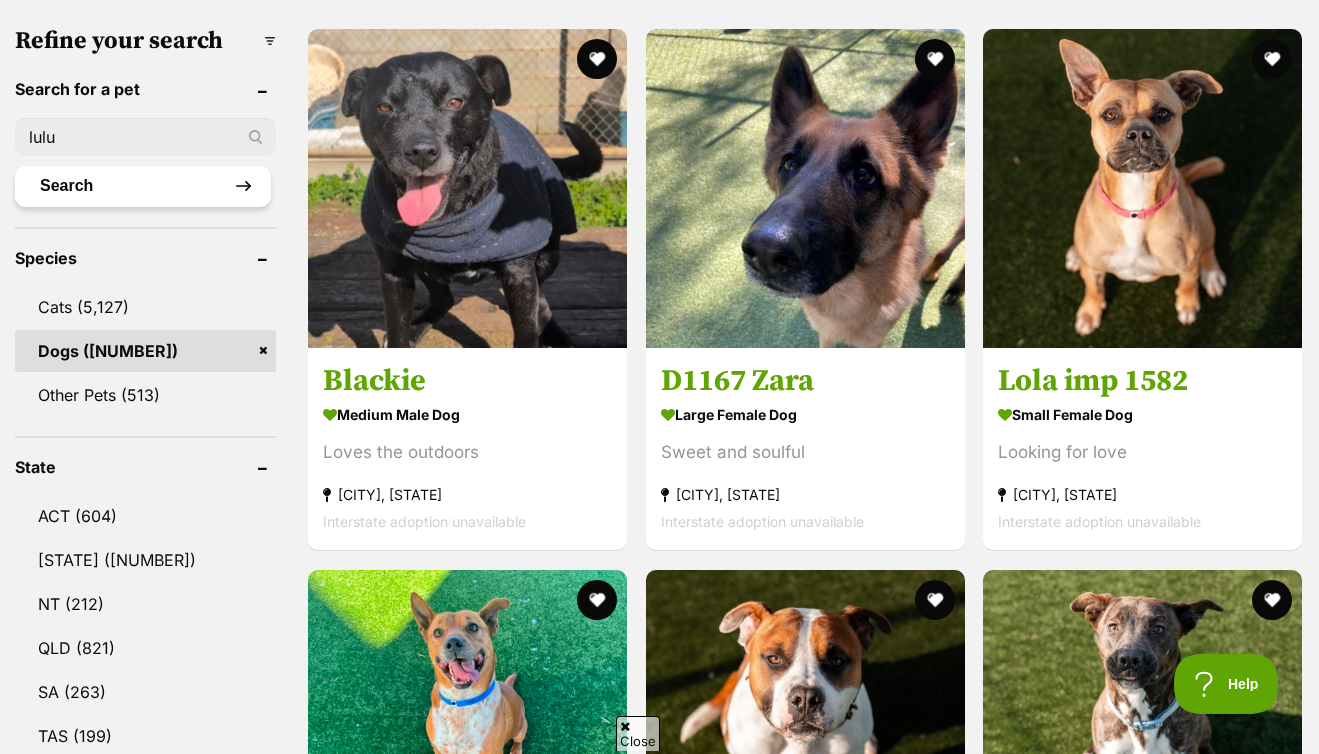 type on "lulu" 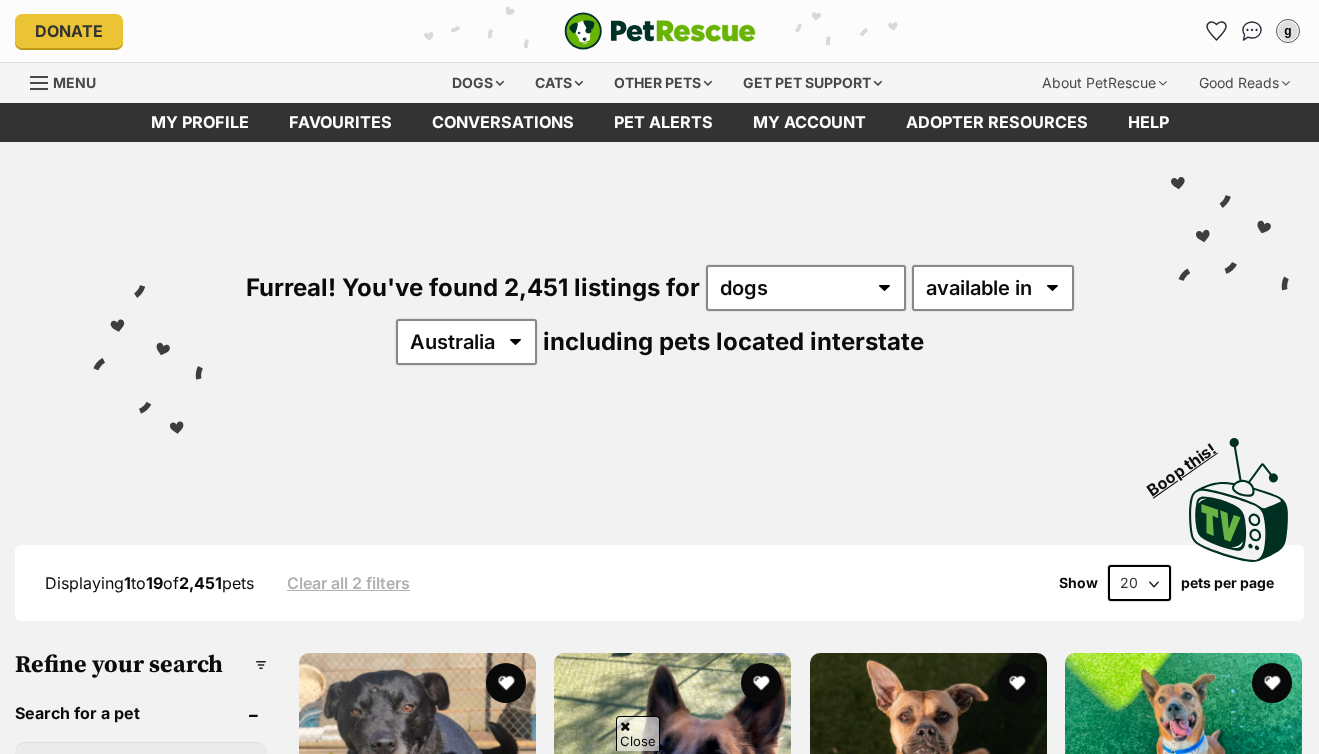scroll, scrollTop: 624, scrollLeft: 0, axis: vertical 